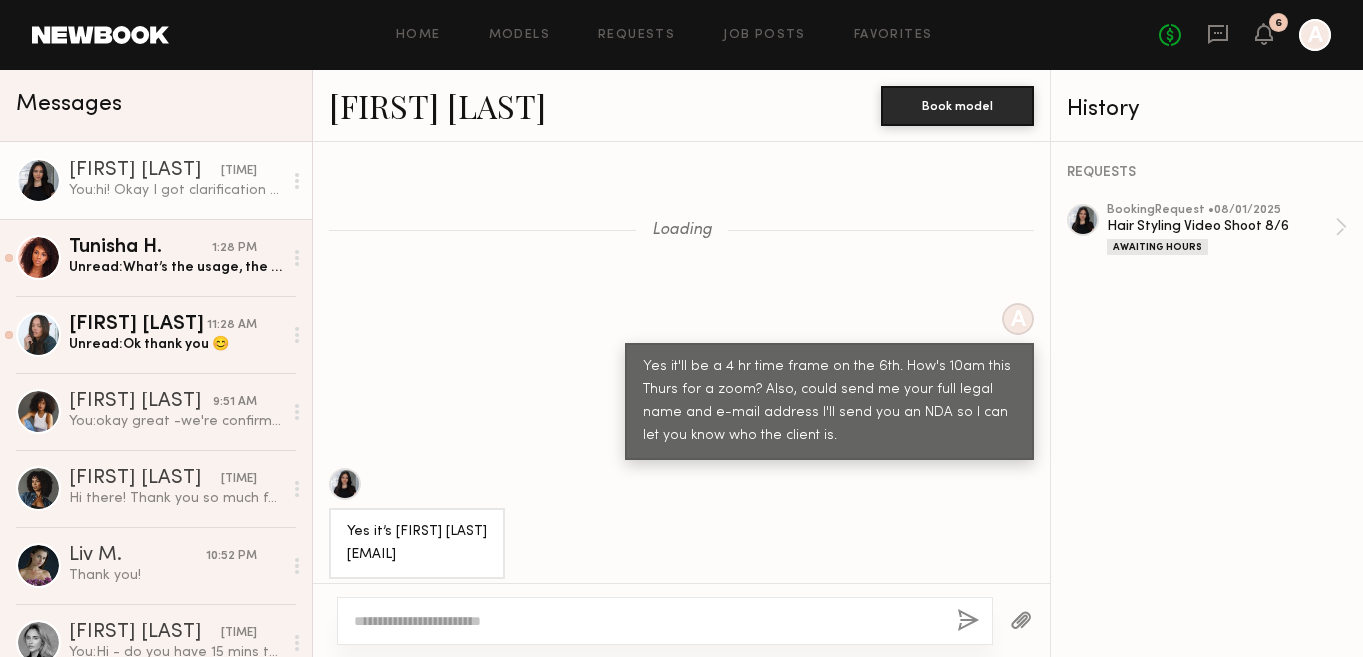 scroll, scrollTop: 0, scrollLeft: 0, axis: both 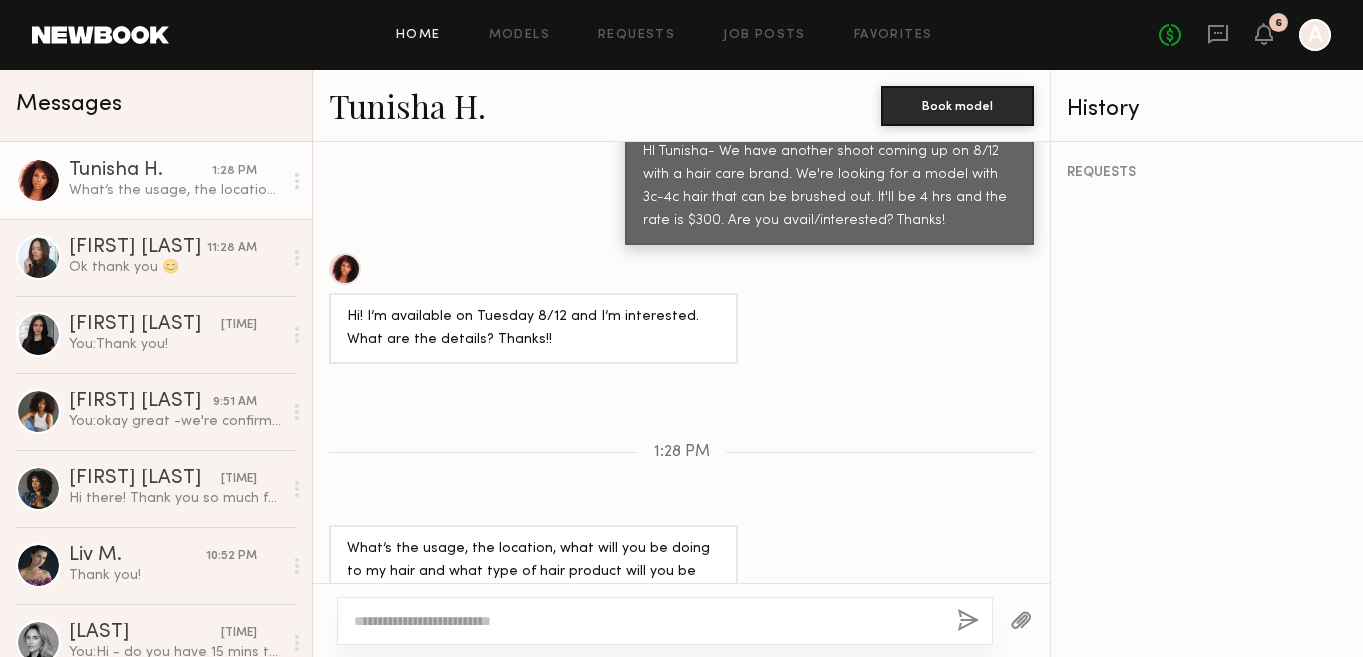click on "Home" 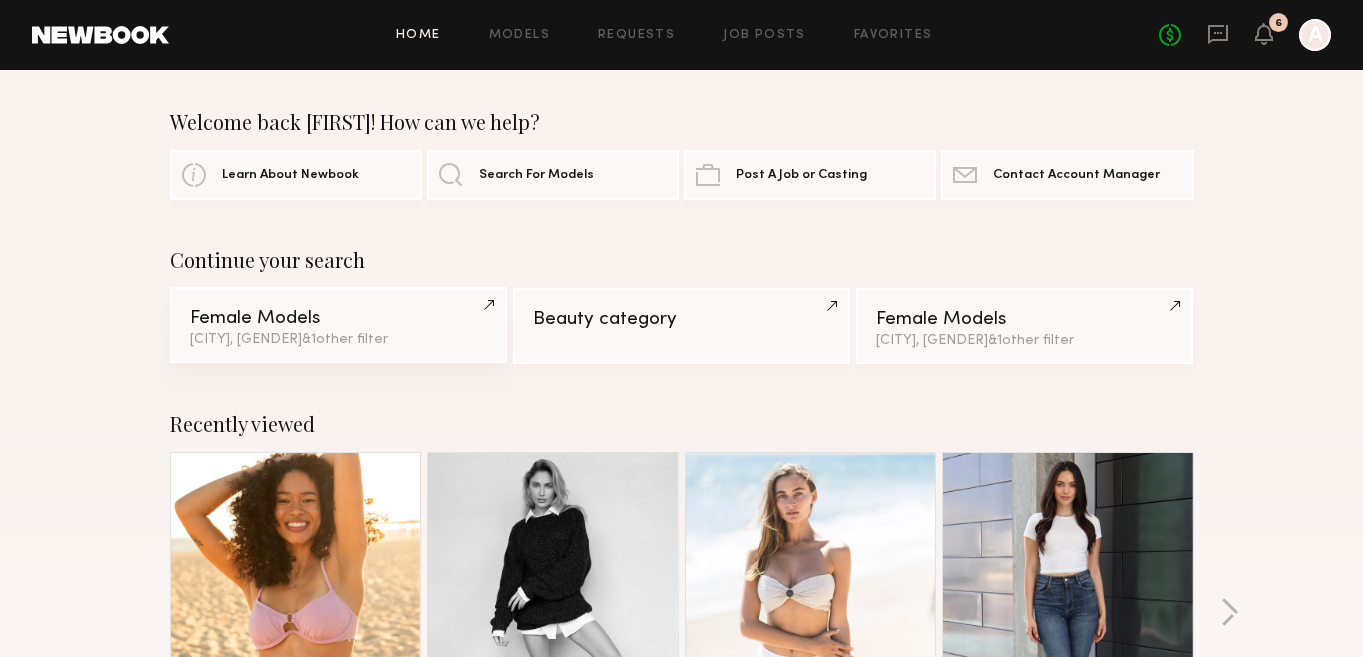 click on "Female Models" 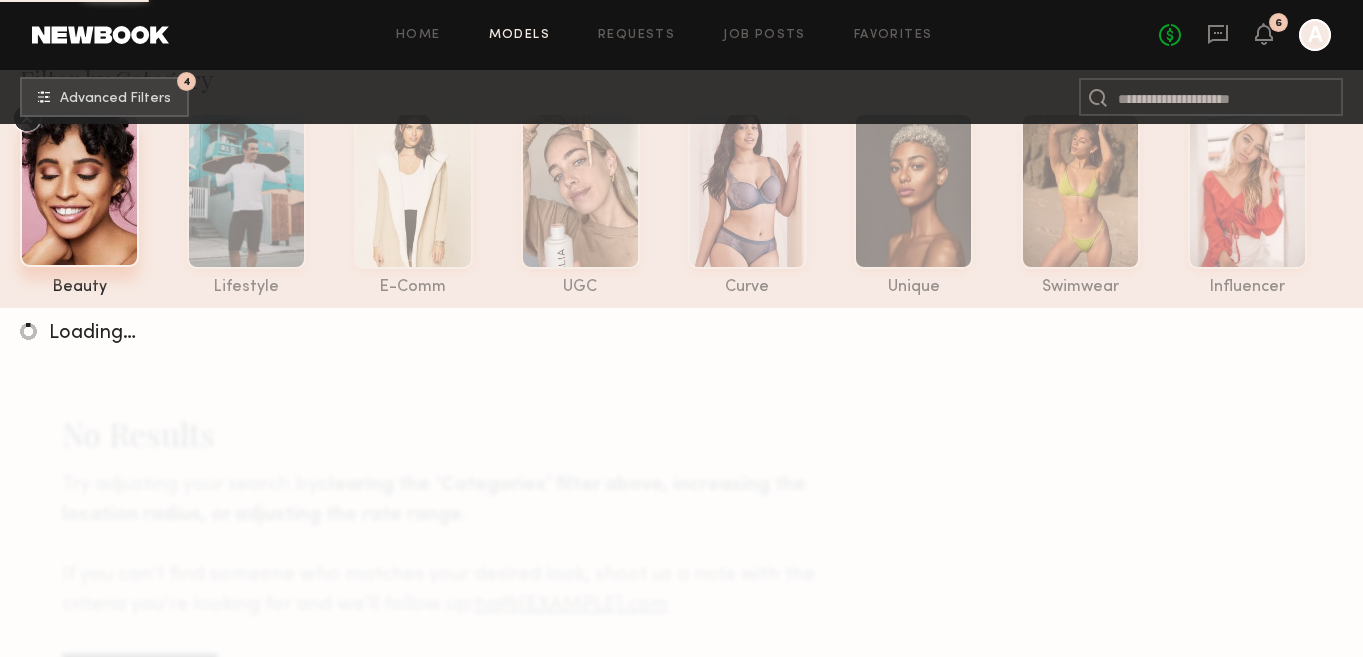 scroll, scrollTop: 278, scrollLeft: 0, axis: vertical 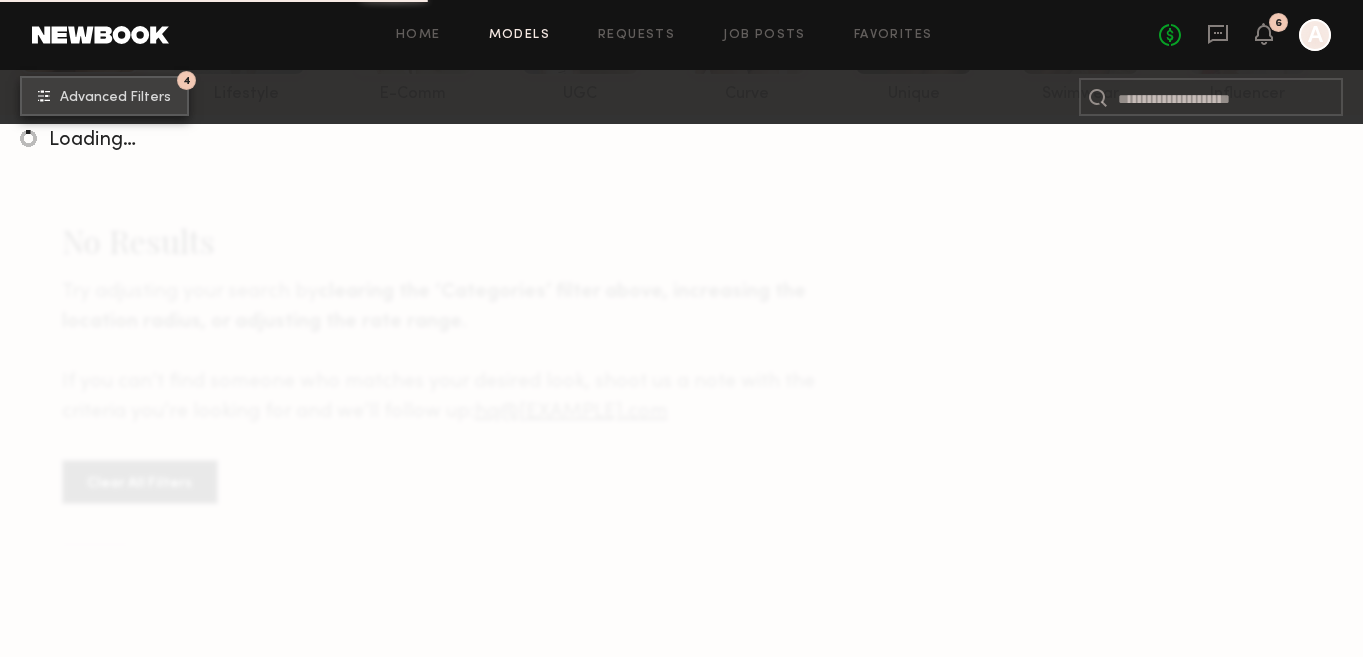 click on "Advanced Filters" 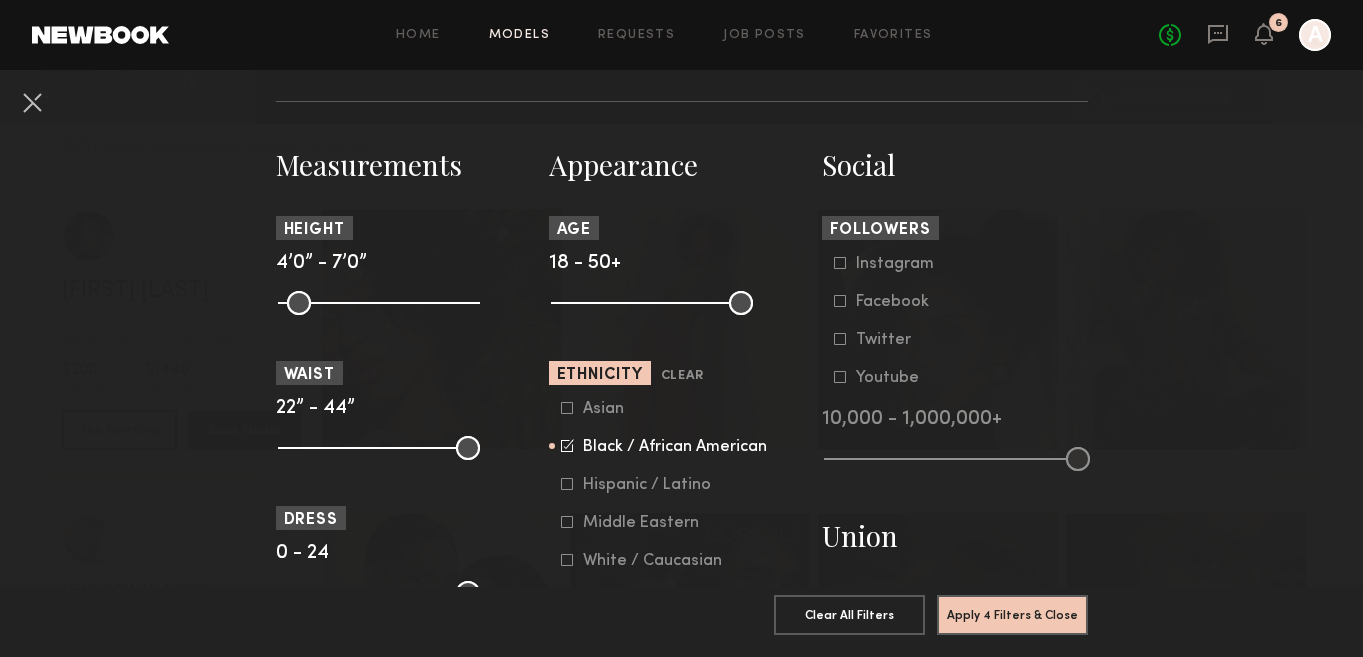 scroll, scrollTop: 913, scrollLeft: 0, axis: vertical 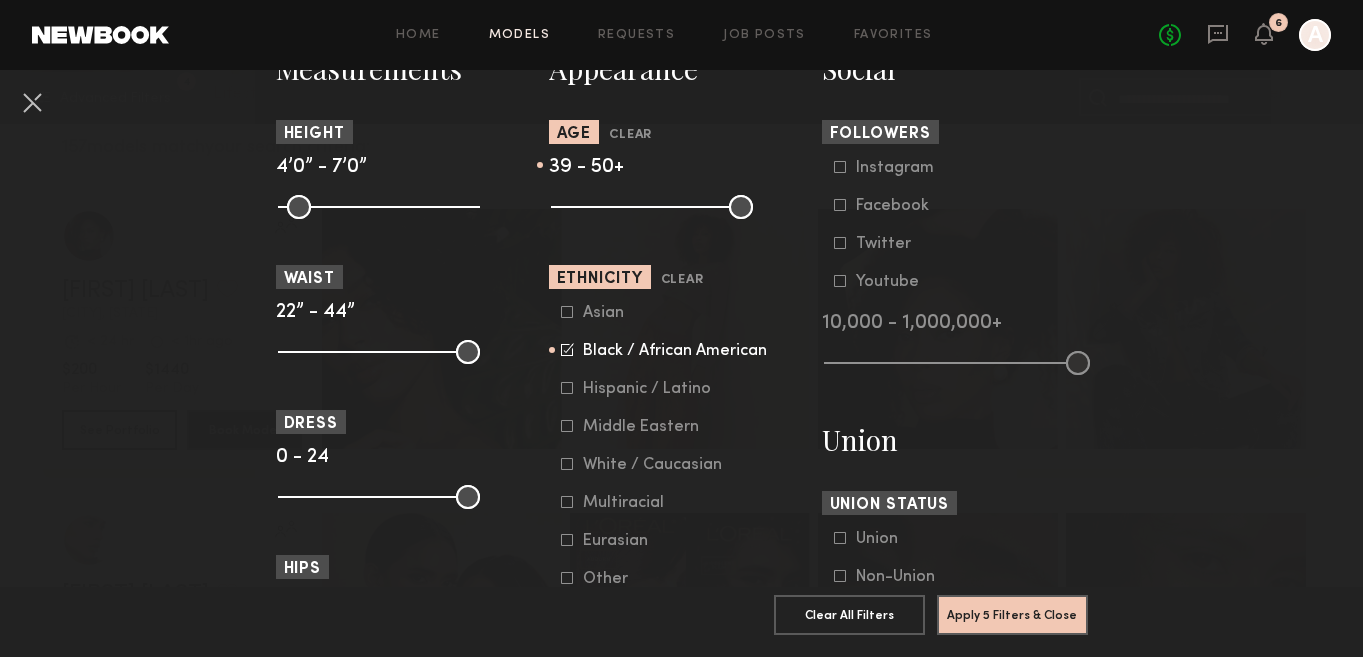drag, startPoint x: 562, startPoint y: 209, endPoint x: 678, endPoint y: 214, distance: 116.10771 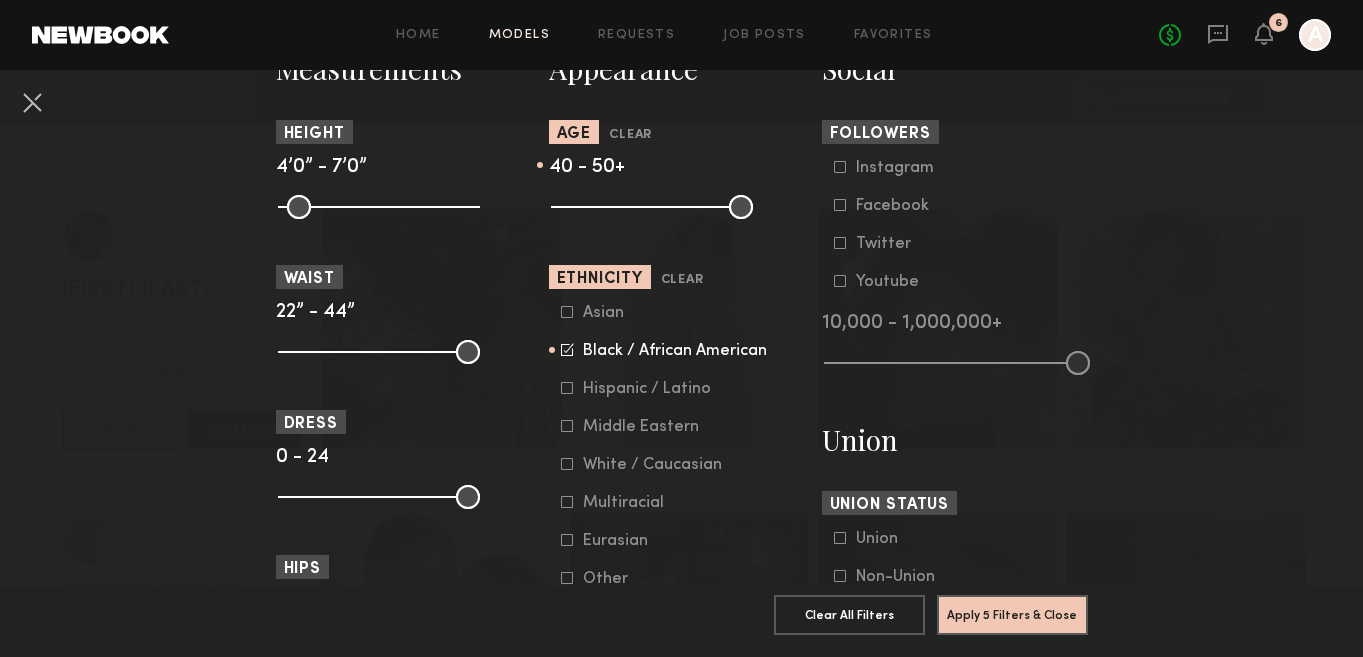 type on "**" 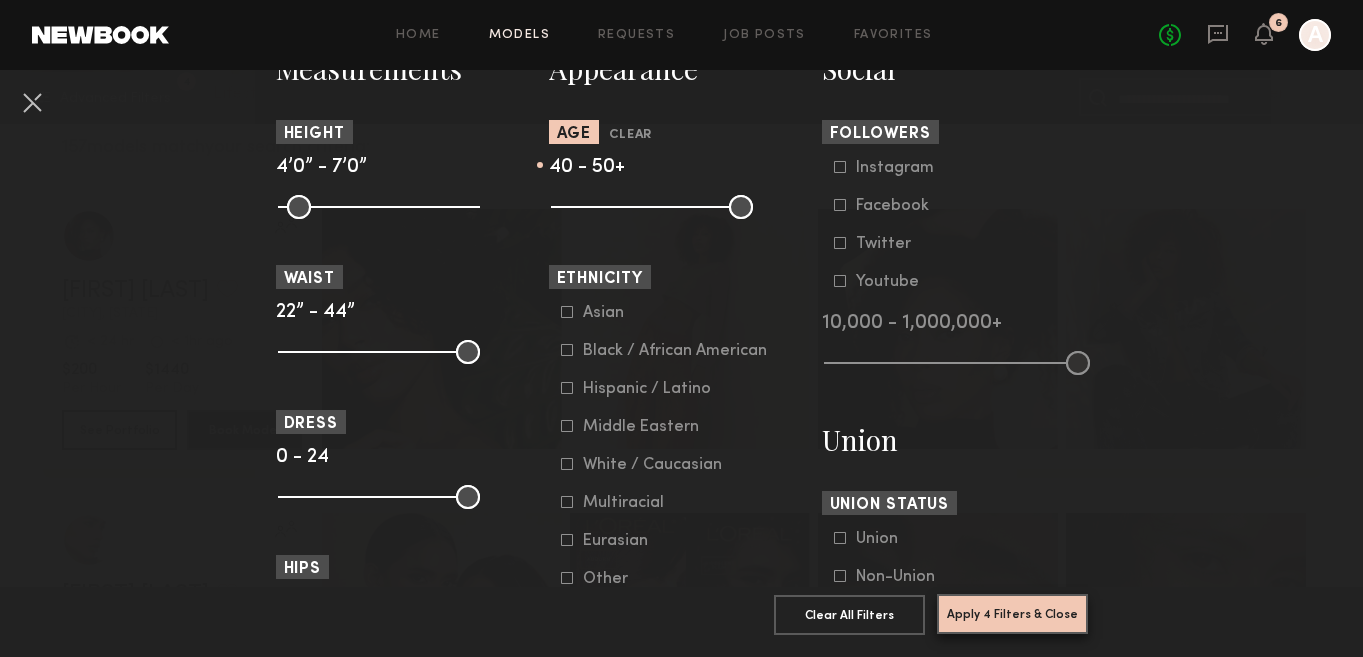 click on "Apply 4 Filters & Close" 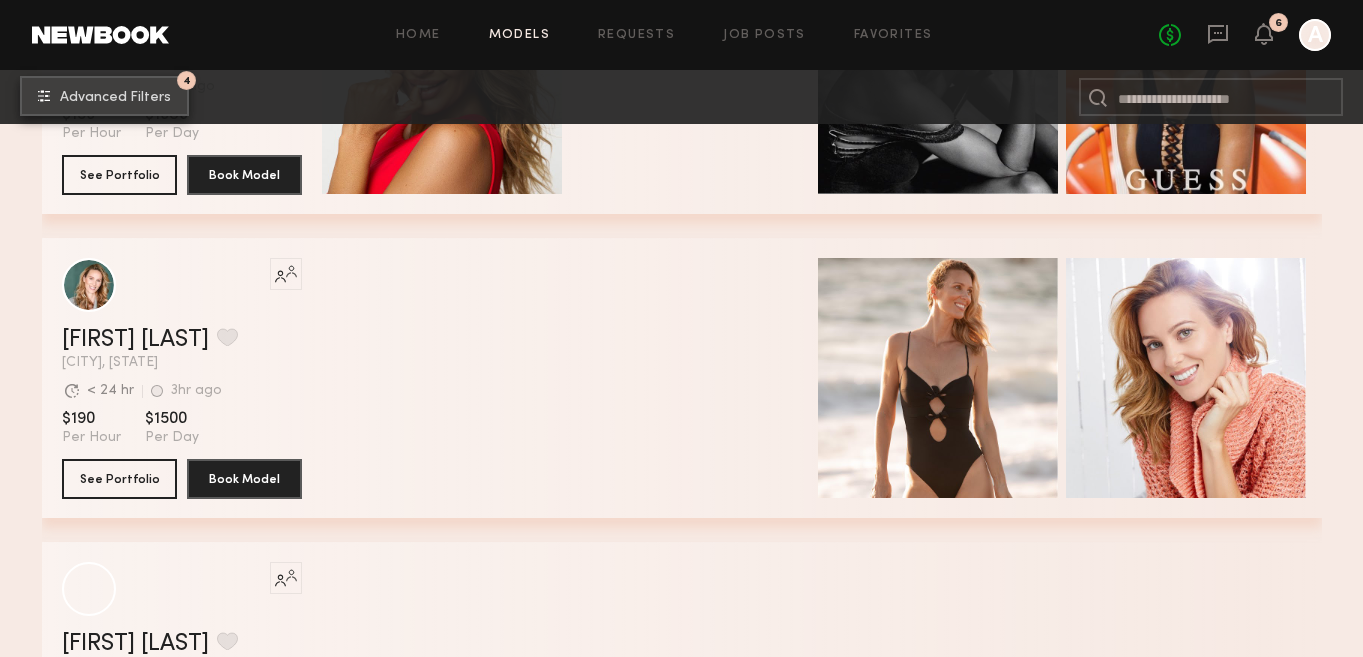 scroll, scrollTop: 1444, scrollLeft: 0, axis: vertical 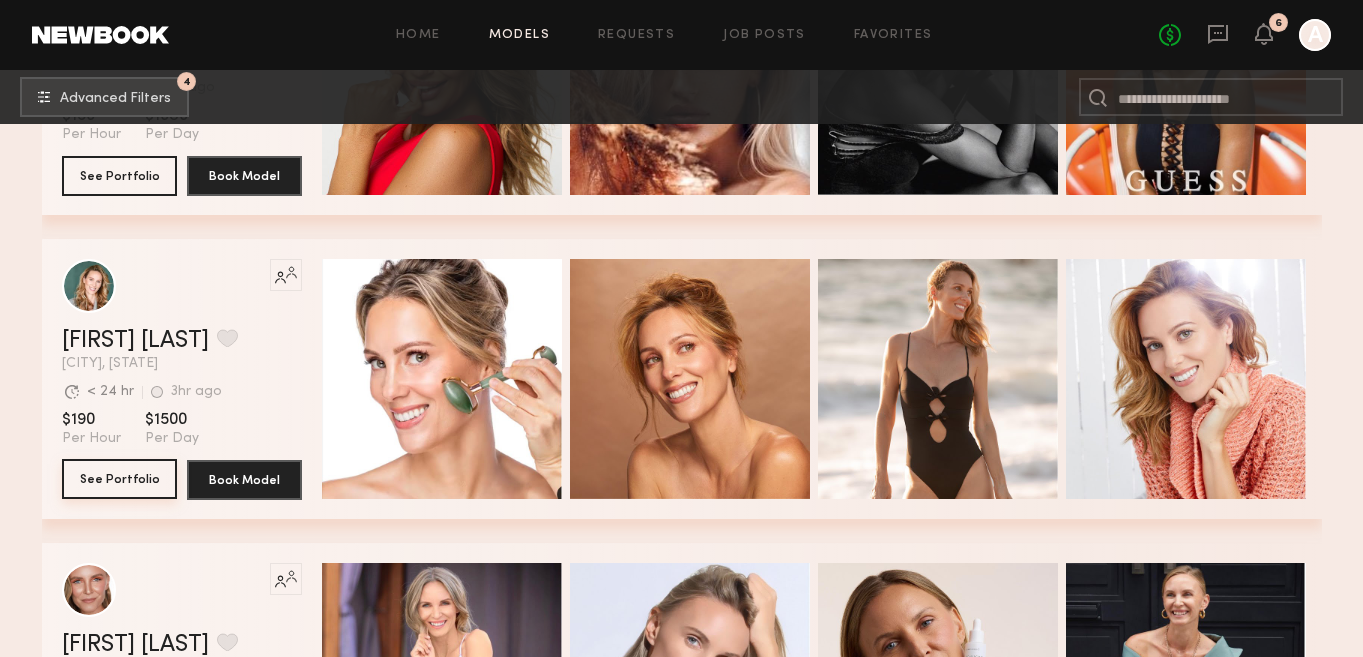 click on "See Portfolio" 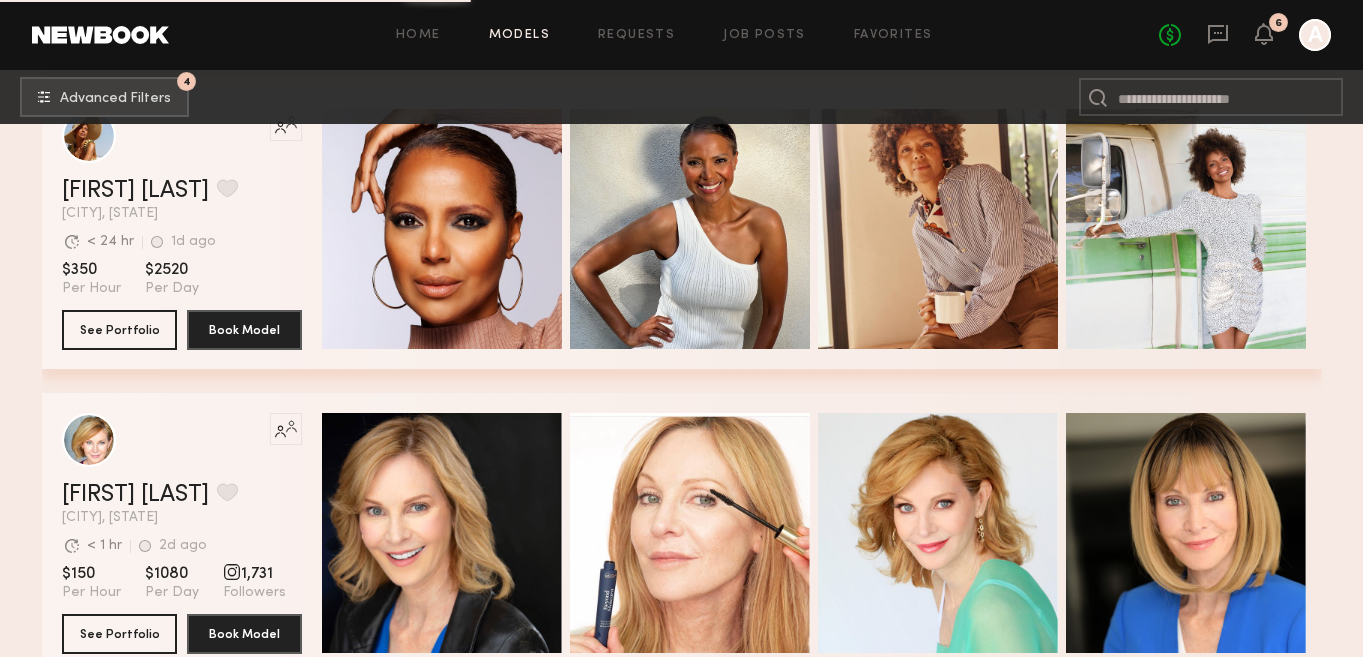 scroll, scrollTop: 2947, scrollLeft: 0, axis: vertical 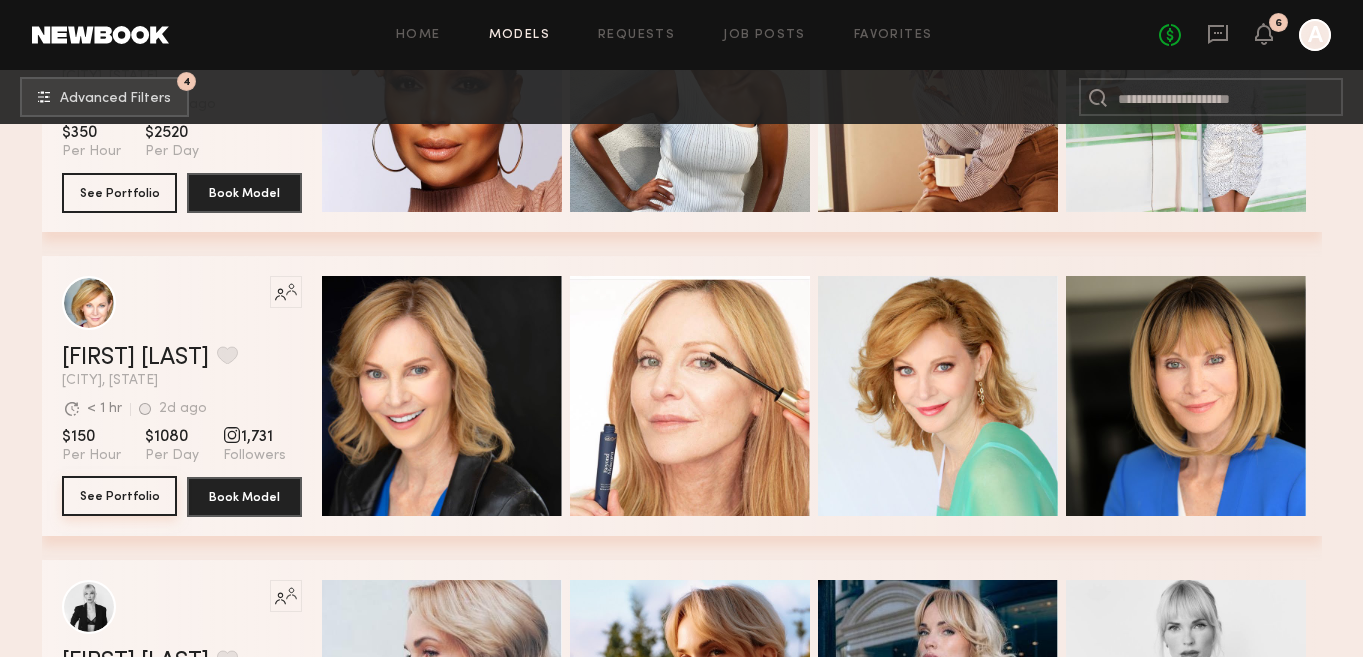 click on "See Portfolio" 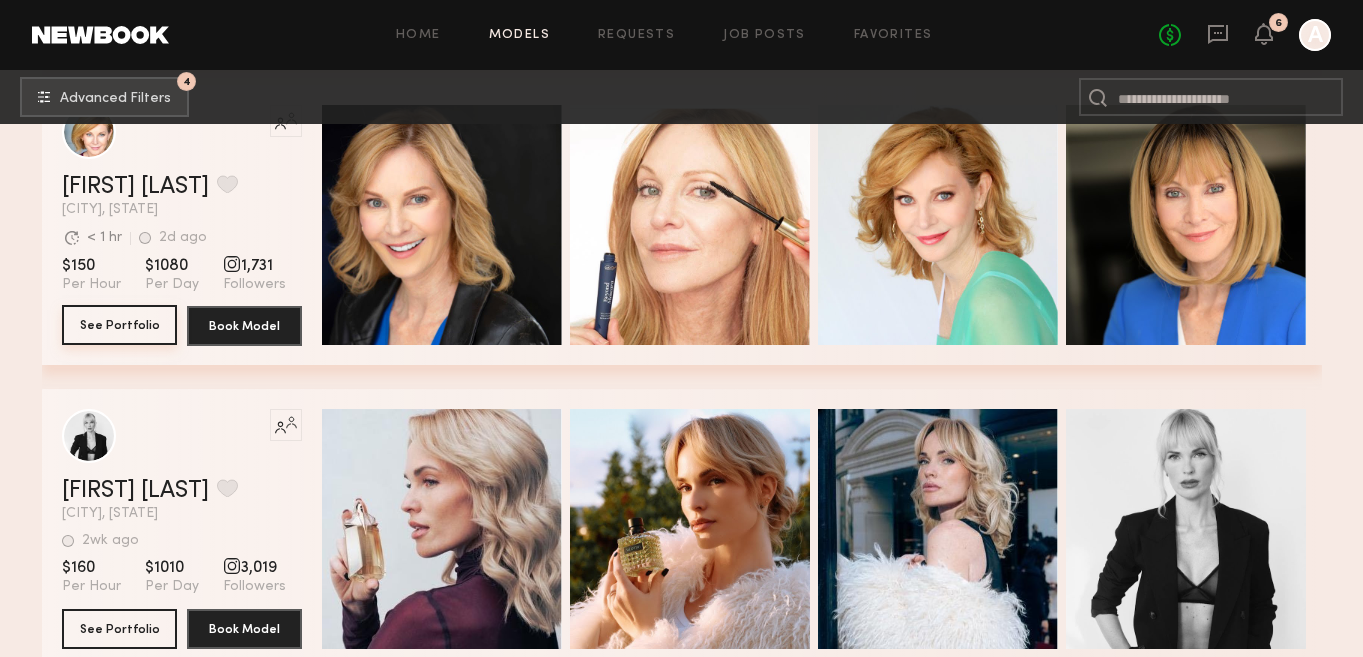 scroll, scrollTop: 3240, scrollLeft: 0, axis: vertical 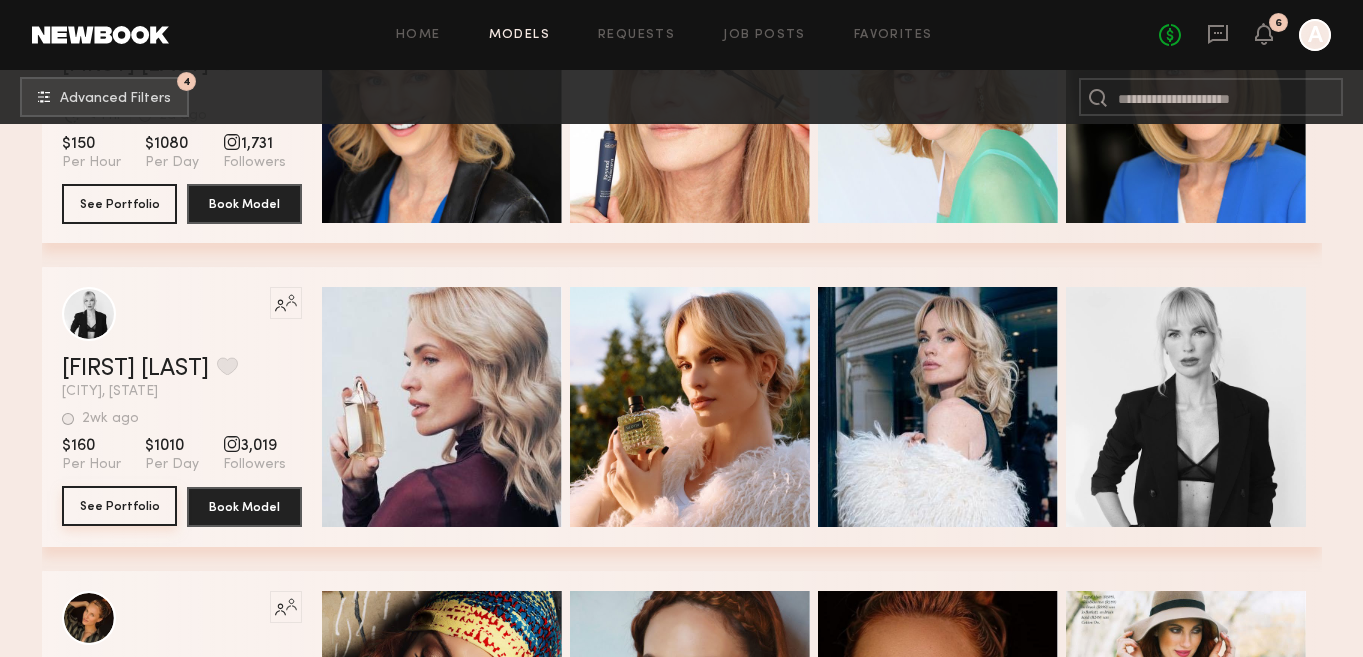 click on "See Portfolio" 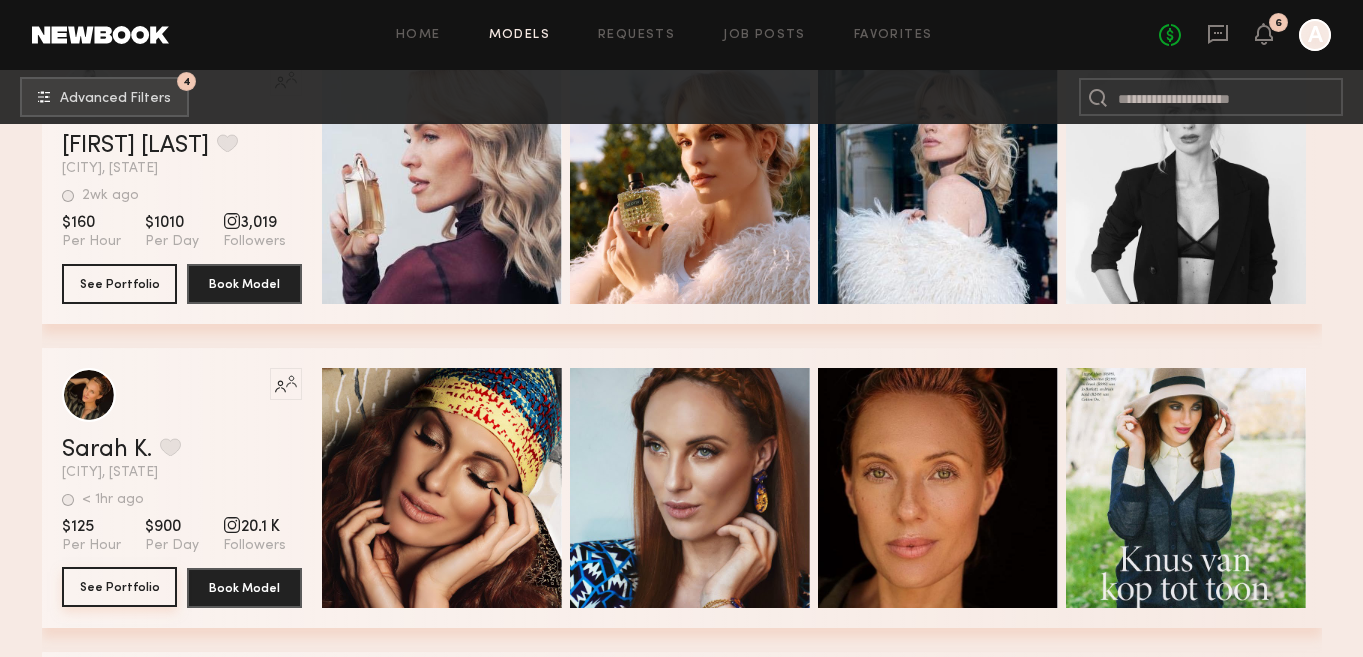 click on "See Portfolio" 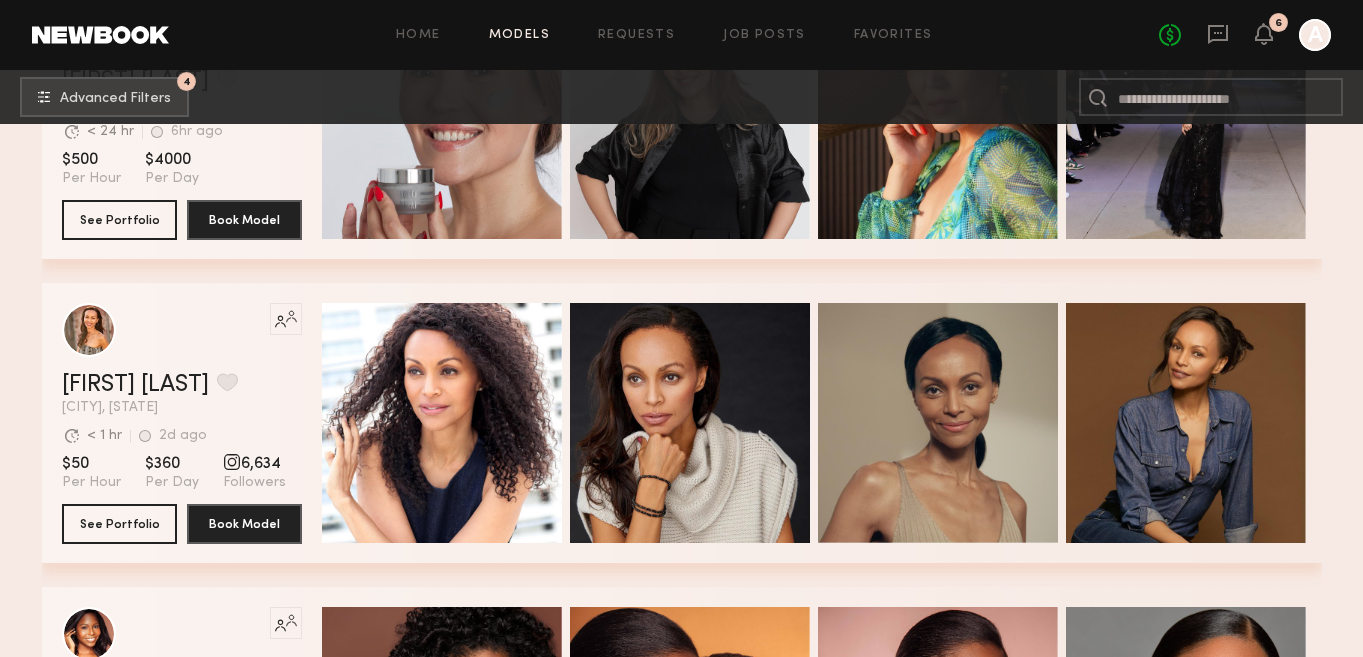 scroll, scrollTop: 4137, scrollLeft: 0, axis: vertical 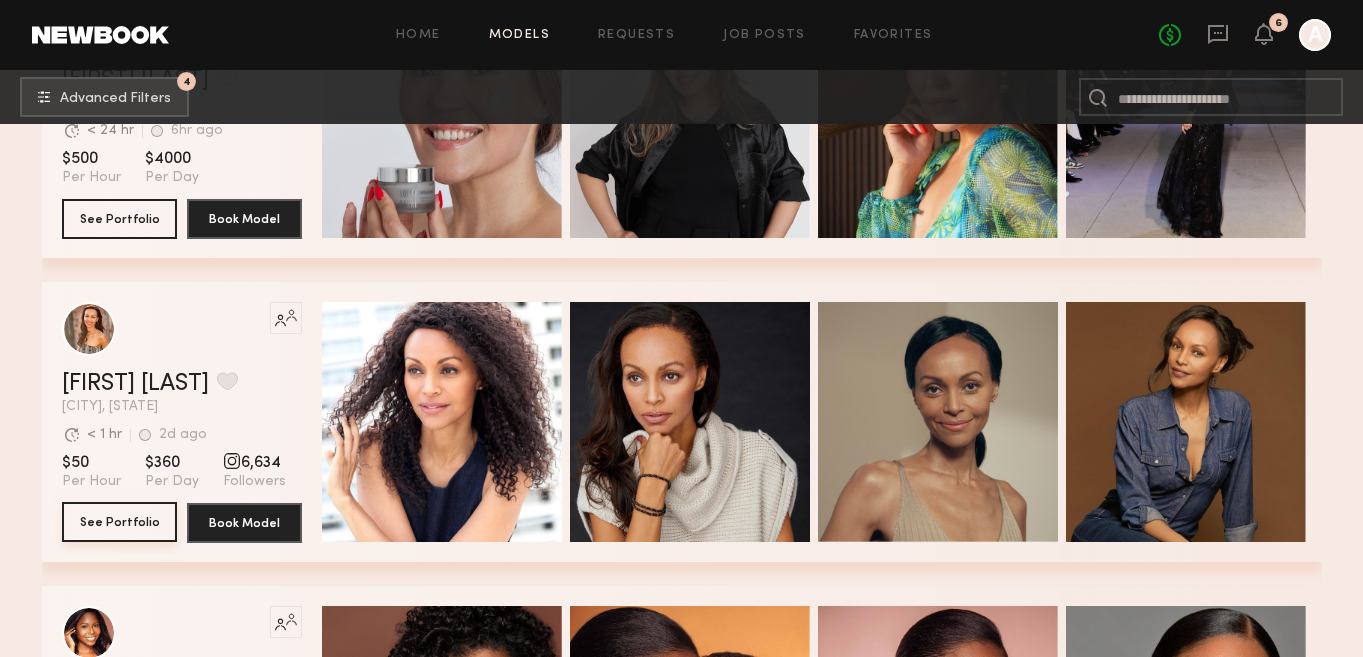 click on "See Portfolio" 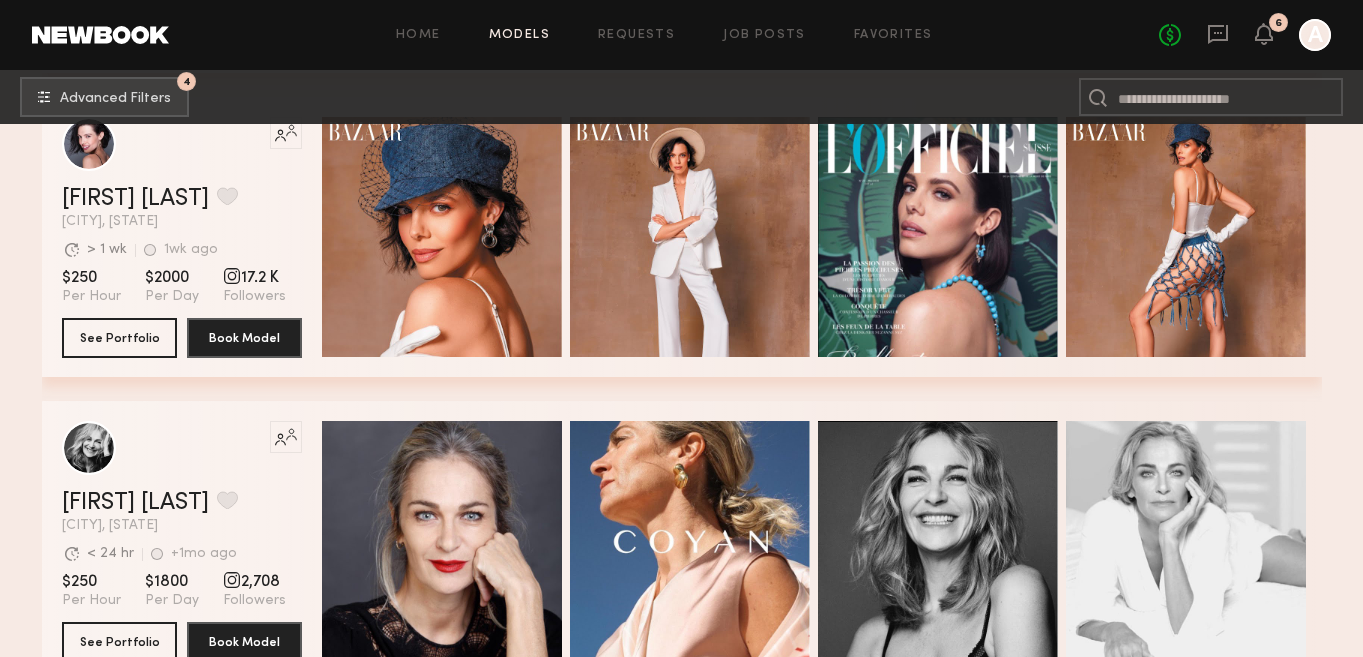 scroll, scrollTop: 5049, scrollLeft: 0, axis: vertical 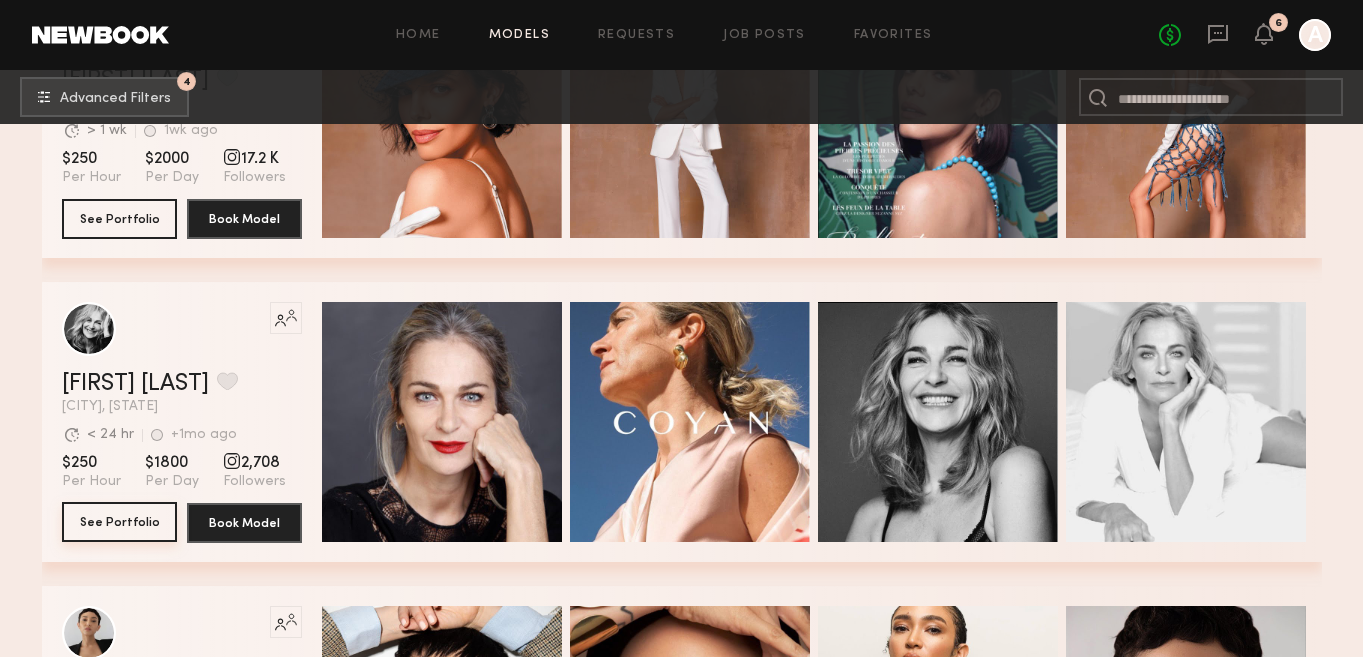 click on "See Portfolio" 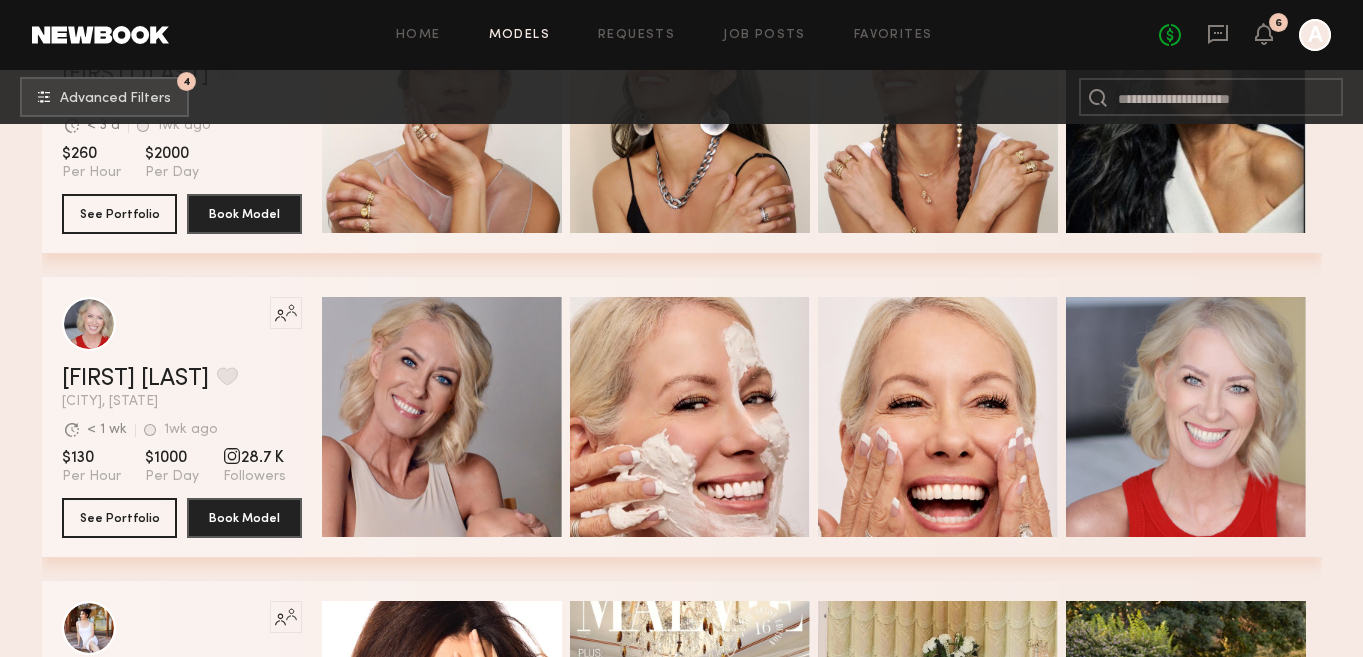 scroll, scrollTop: 5979, scrollLeft: 0, axis: vertical 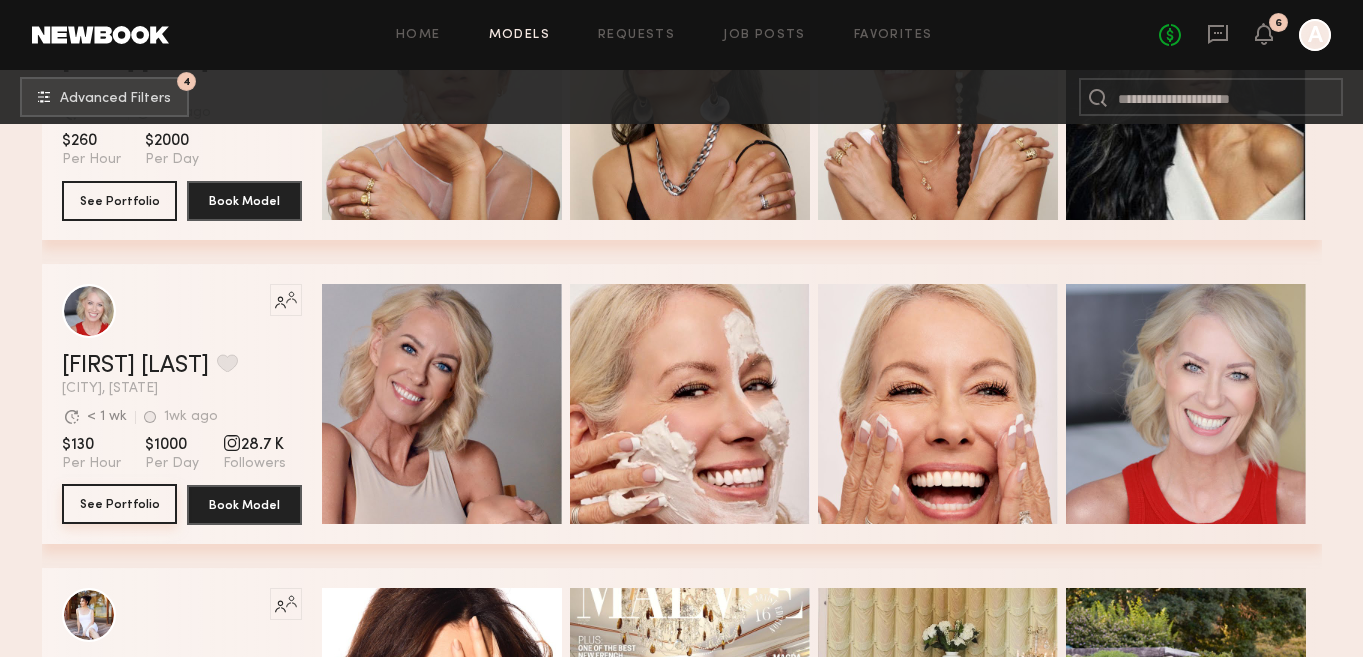 click on "See Portfolio" 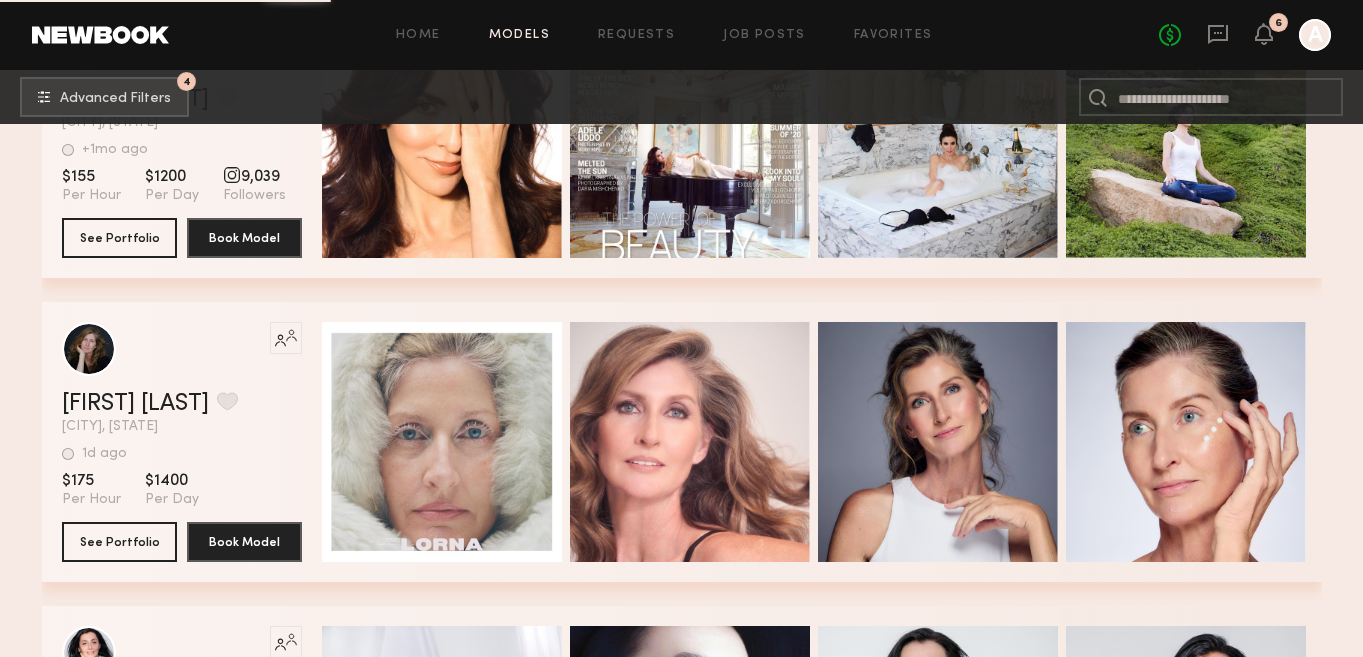 scroll, scrollTop: 6551, scrollLeft: 0, axis: vertical 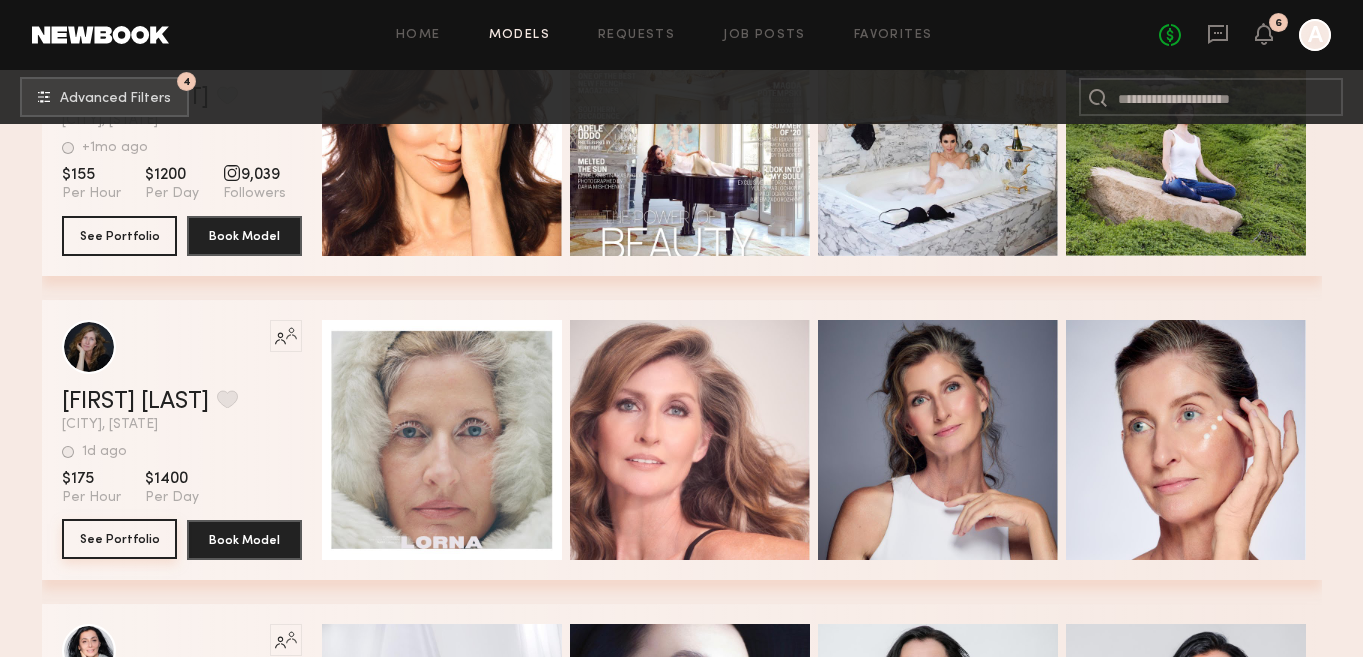 click on "See Portfolio" 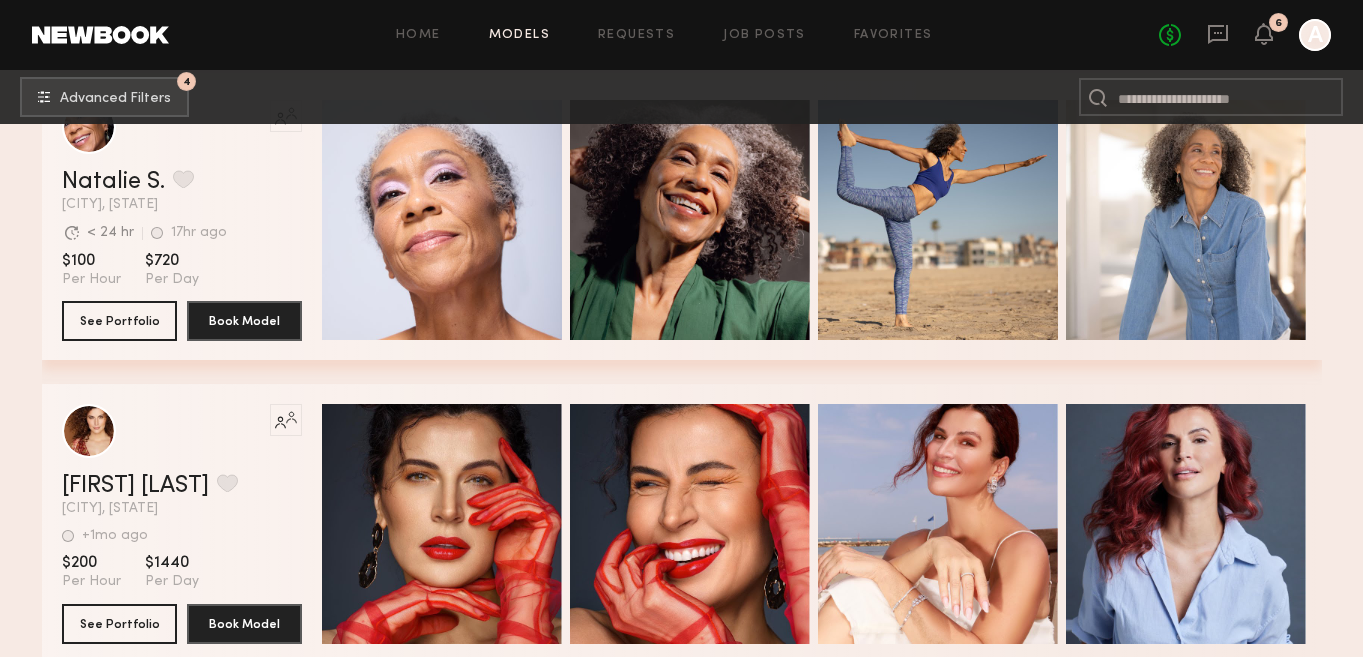 scroll, scrollTop: 8145, scrollLeft: 0, axis: vertical 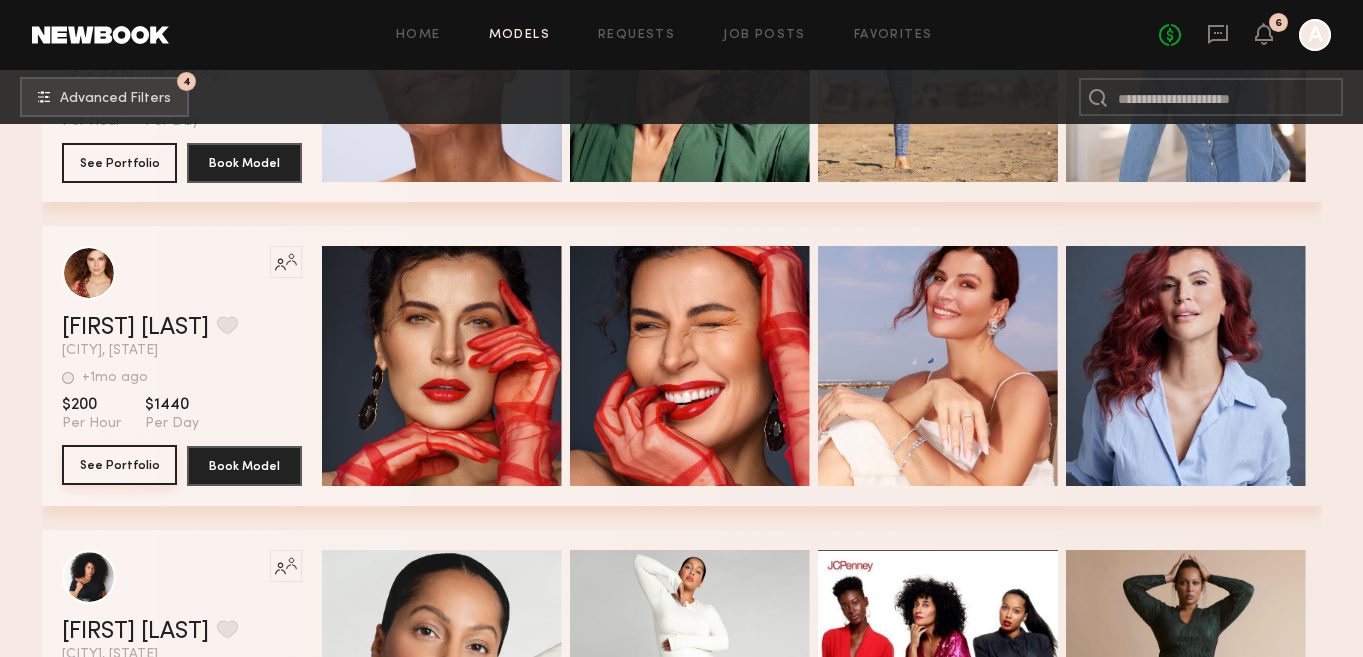click on "See Portfolio" 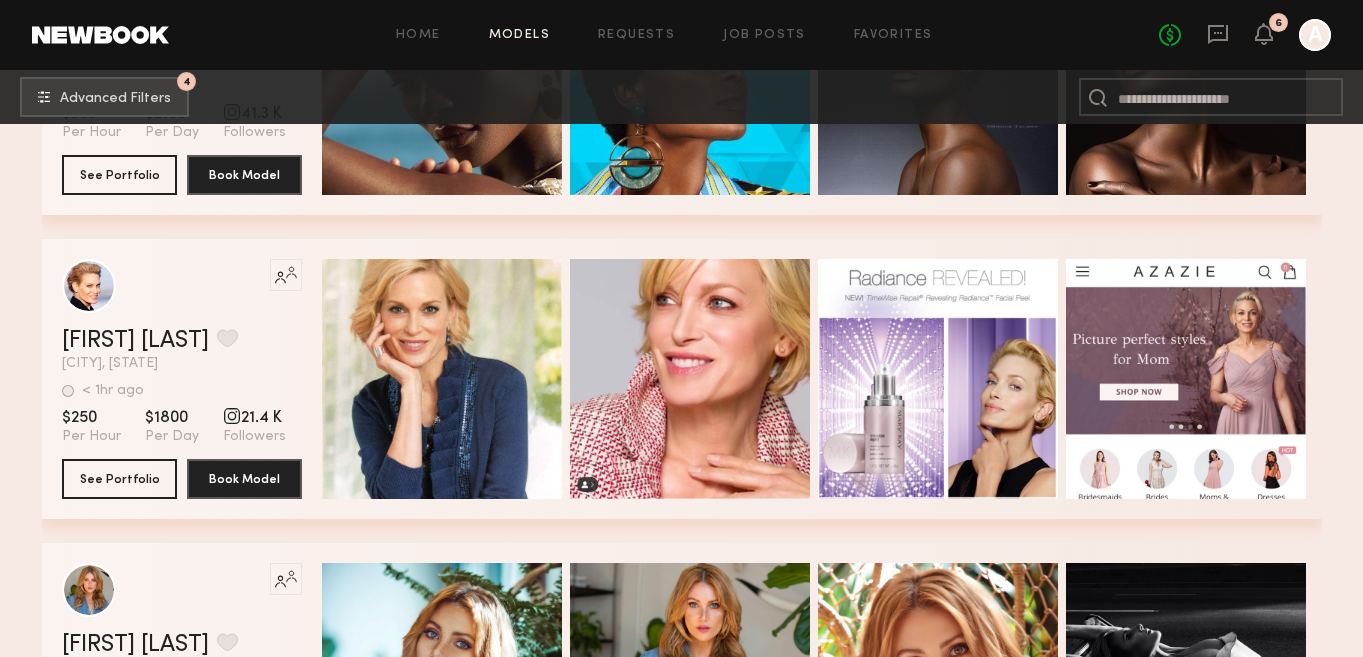 scroll, scrollTop: 9350, scrollLeft: 0, axis: vertical 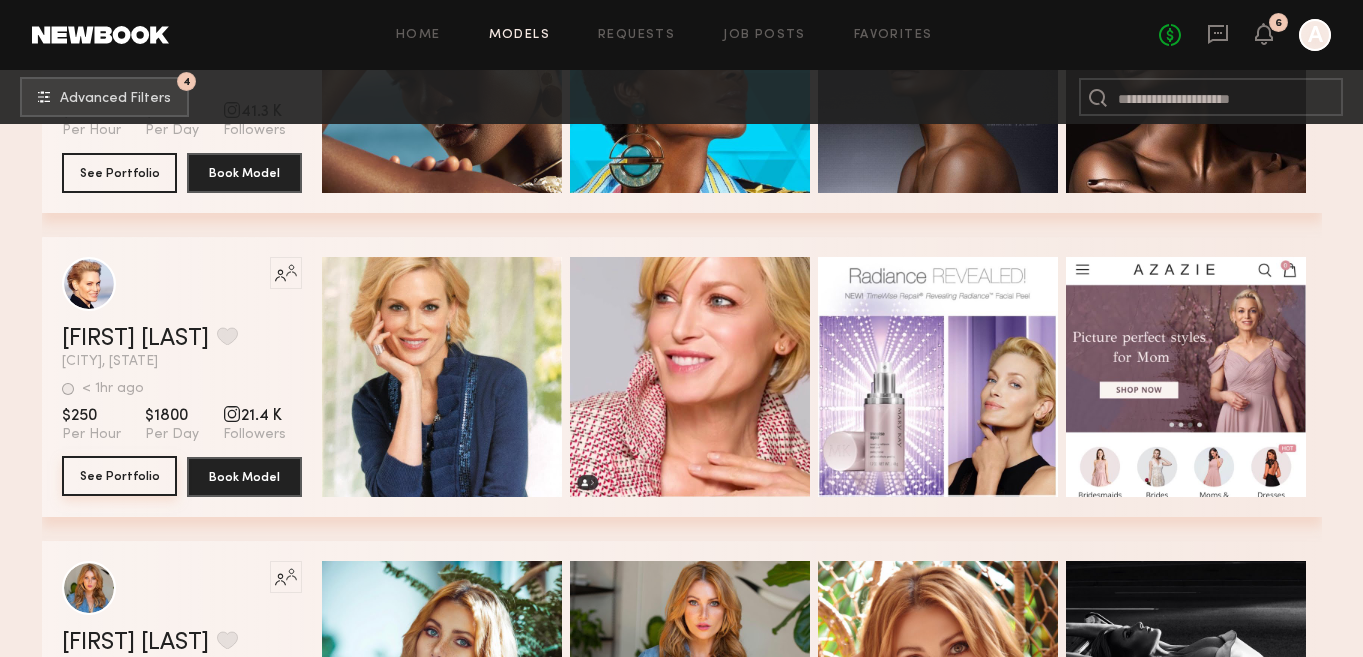 click on "See Portfolio" 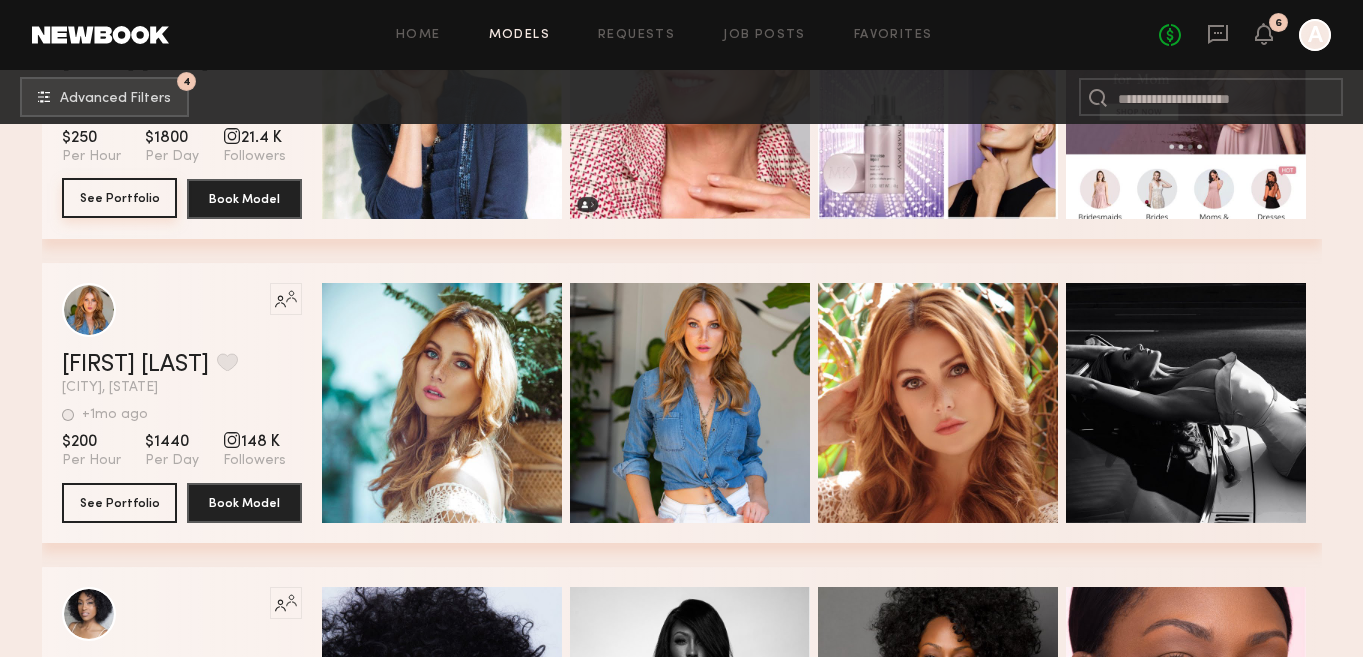 scroll, scrollTop: 9644, scrollLeft: 0, axis: vertical 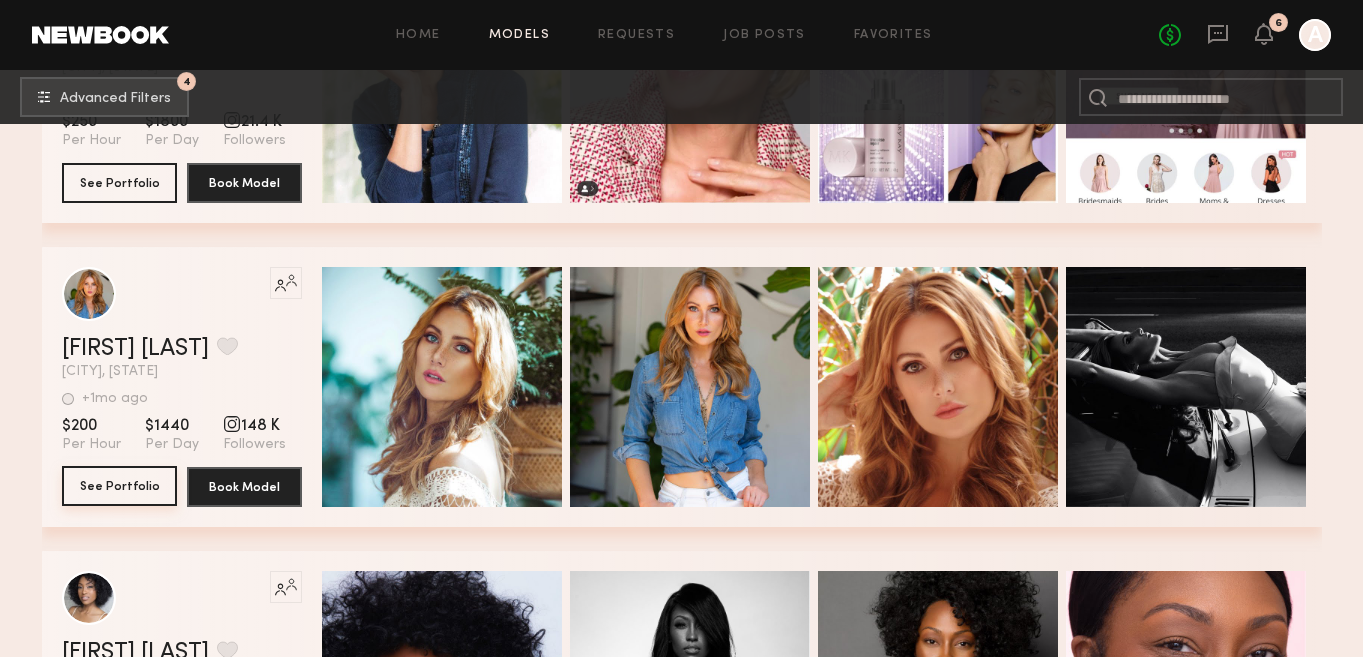 click on "See Portfolio" 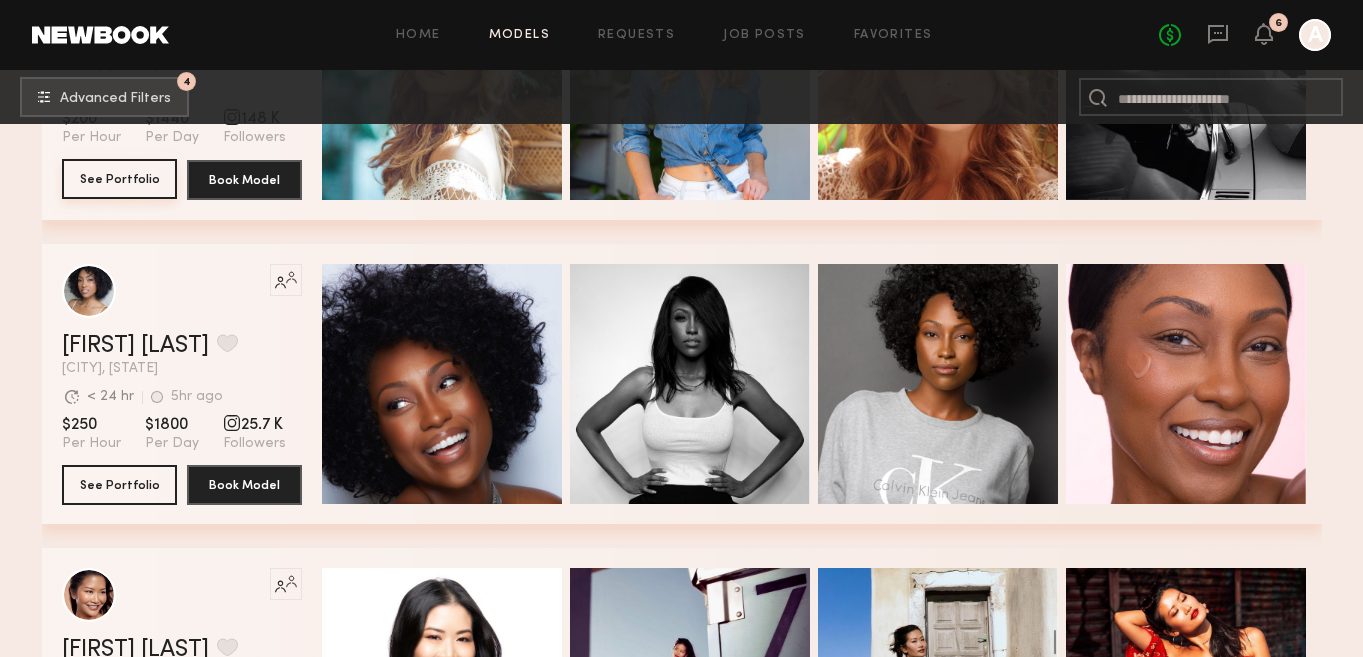 scroll, scrollTop: 10188, scrollLeft: 0, axis: vertical 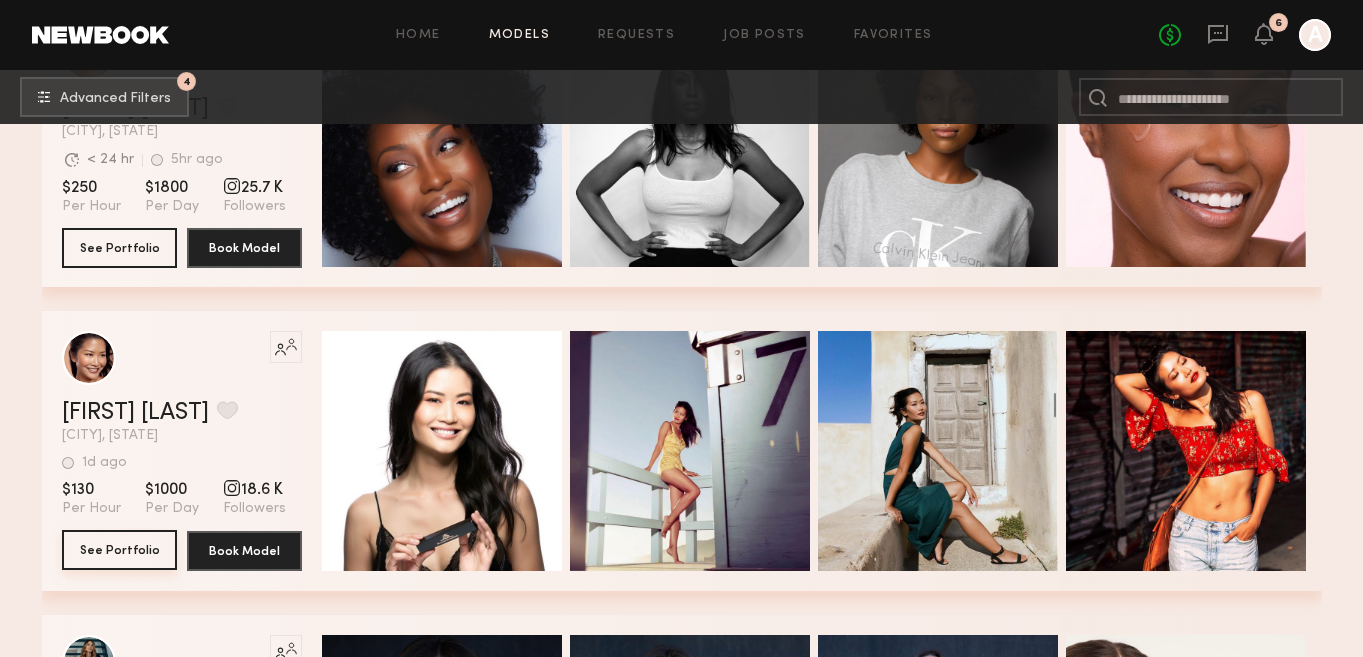 click on "See Portfolio" 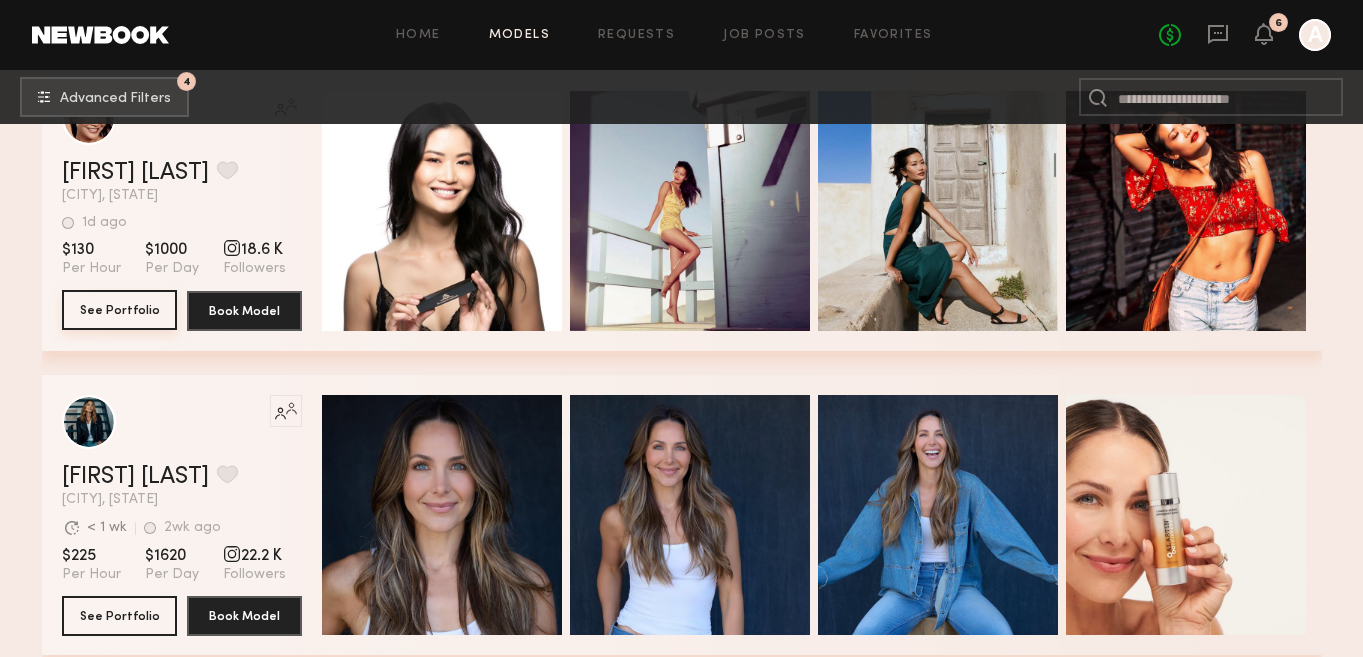 scroll, scrollTop: 10746, scrollLeft: 0, axis: vertical 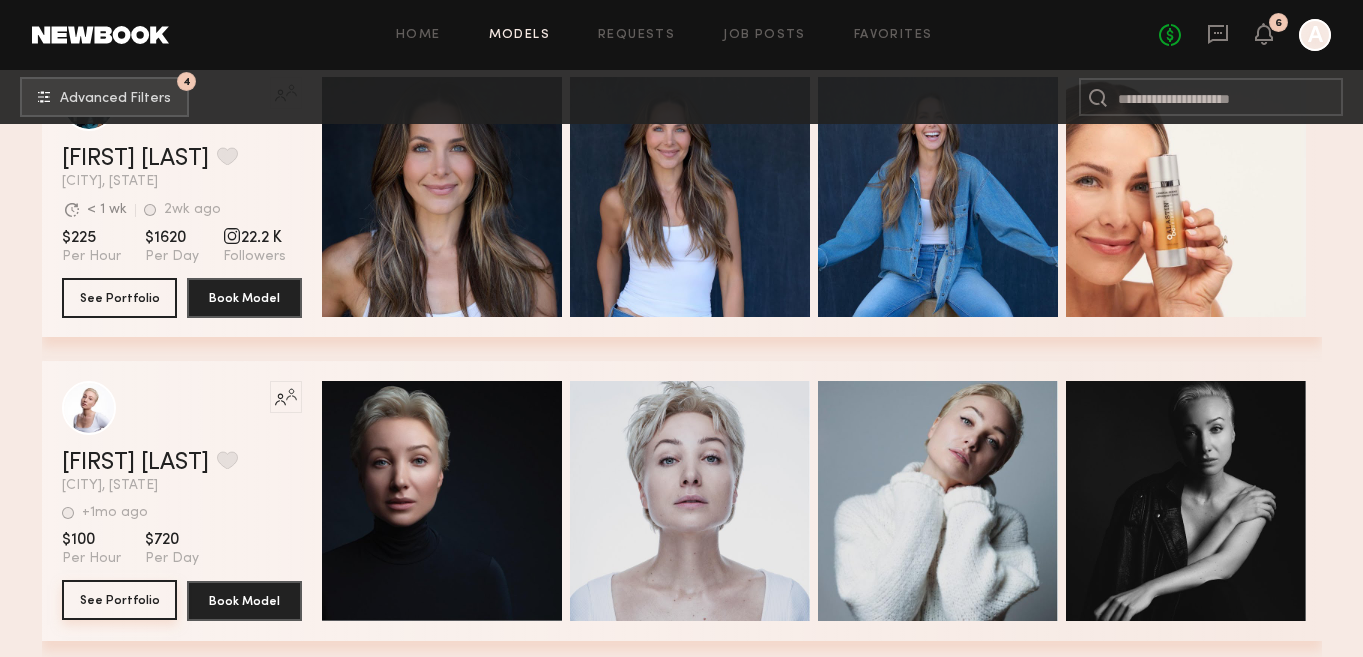click on "See Portfolio" 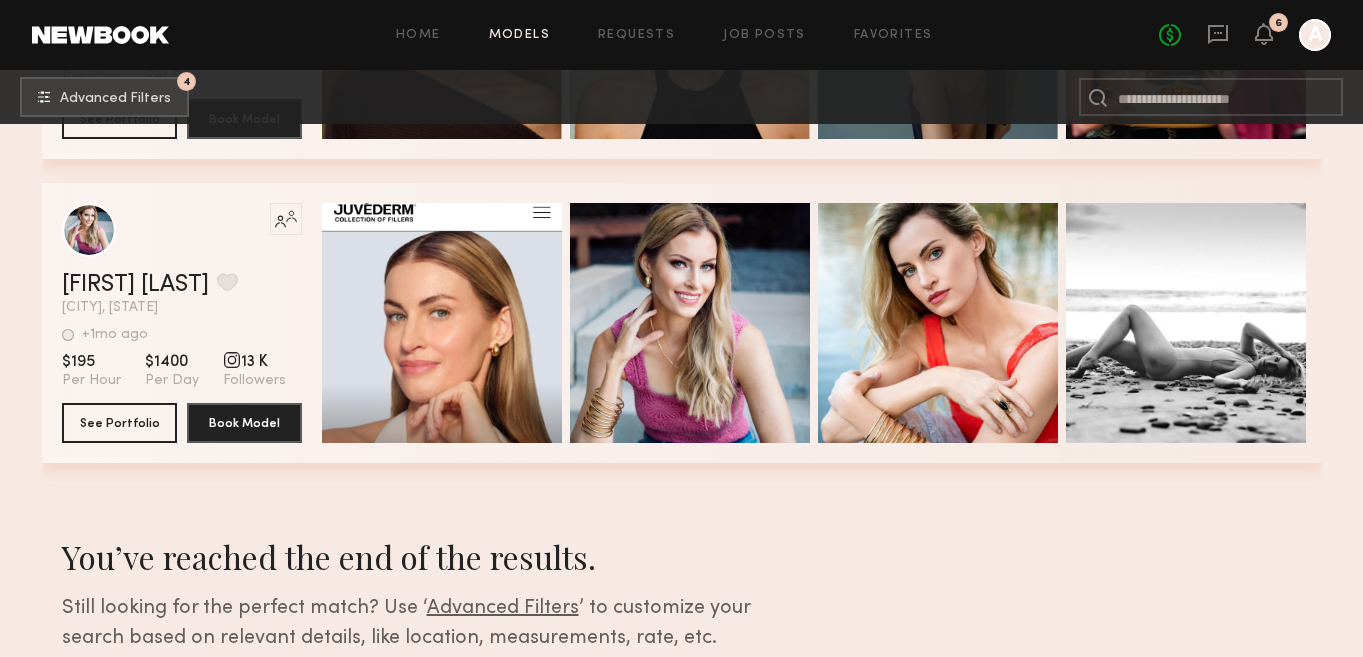 scroll, scrollTop: 12137, scrollLeft: 0, axis: vertical 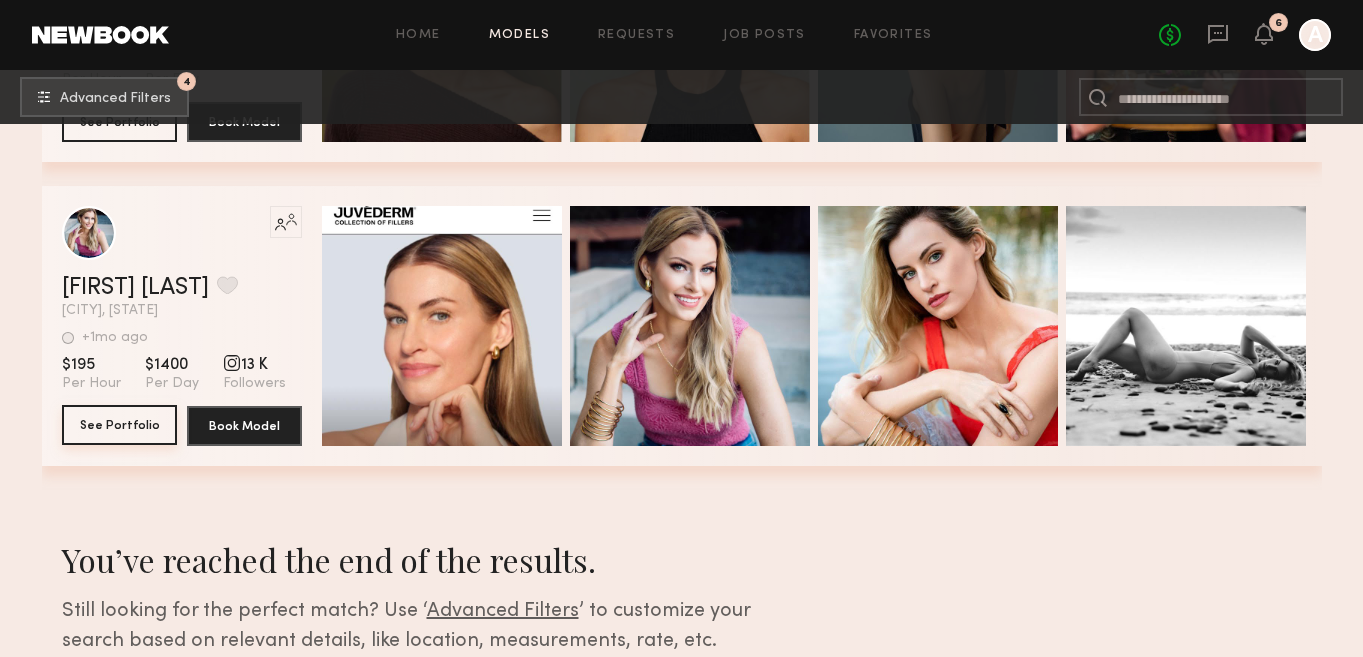 click on "See Portfolio" 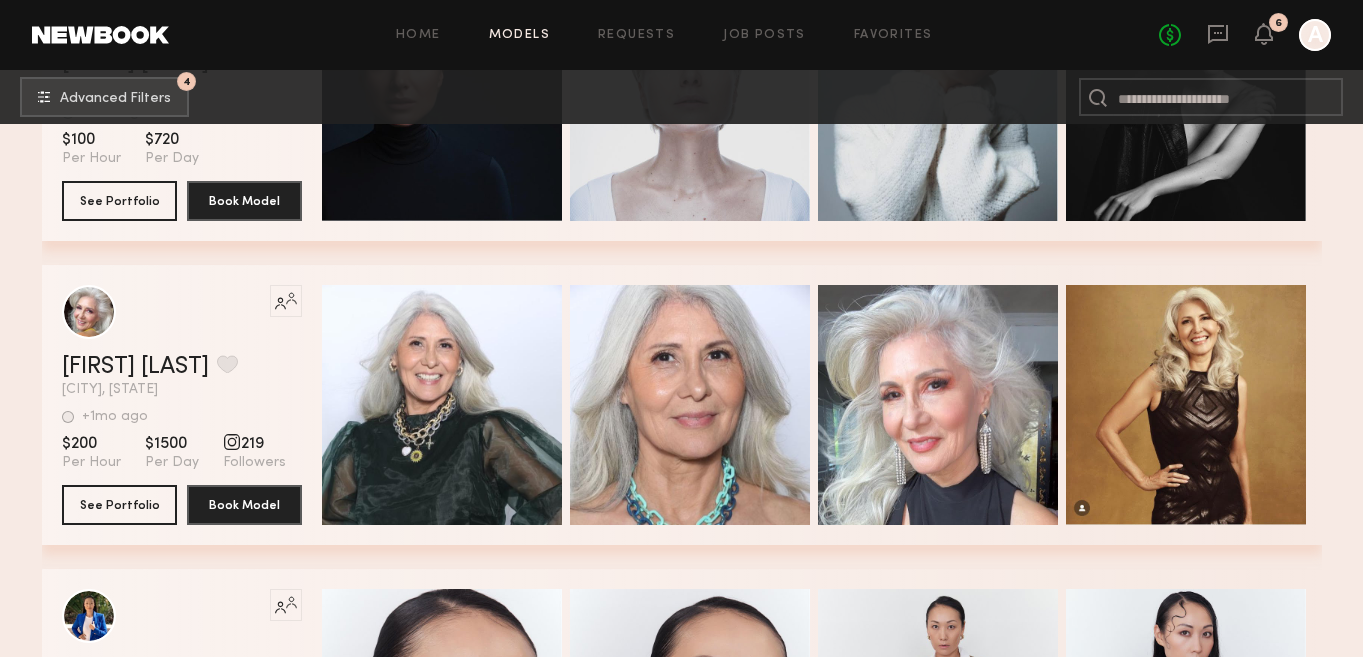 scroll, scrollTop: 11144, scrollLeft: 0, axis: vertical 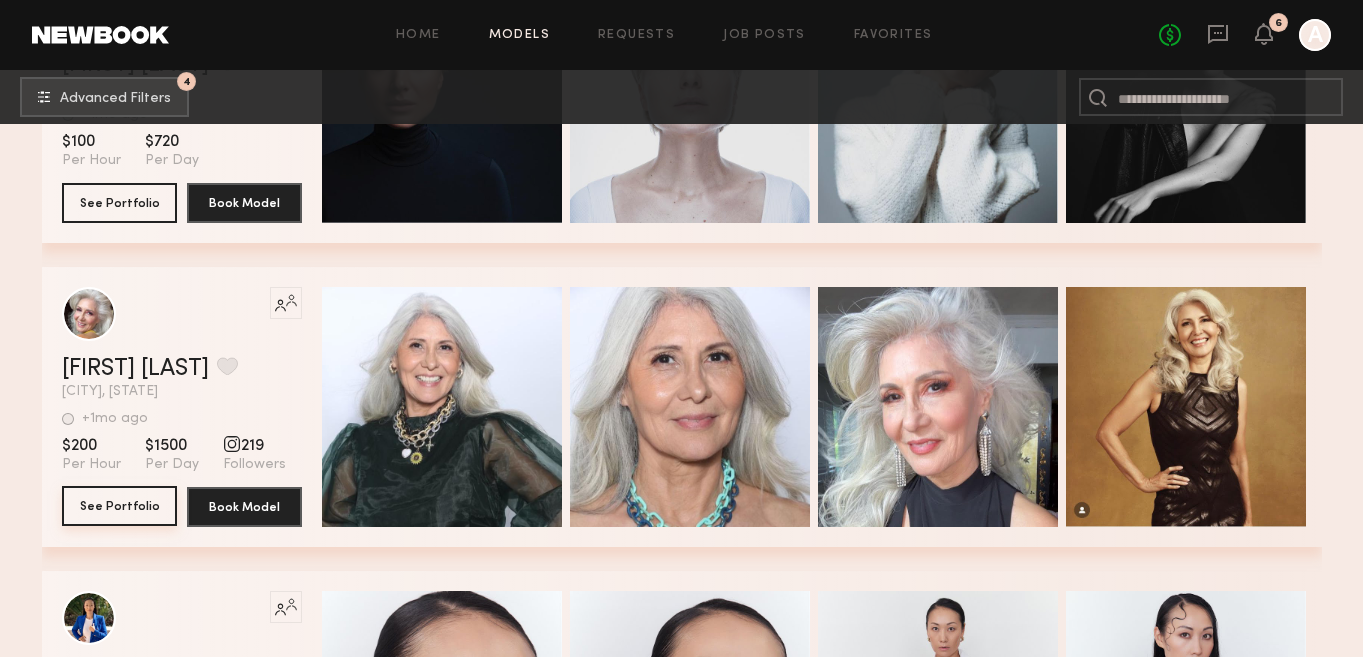 click on "See Portfolio" 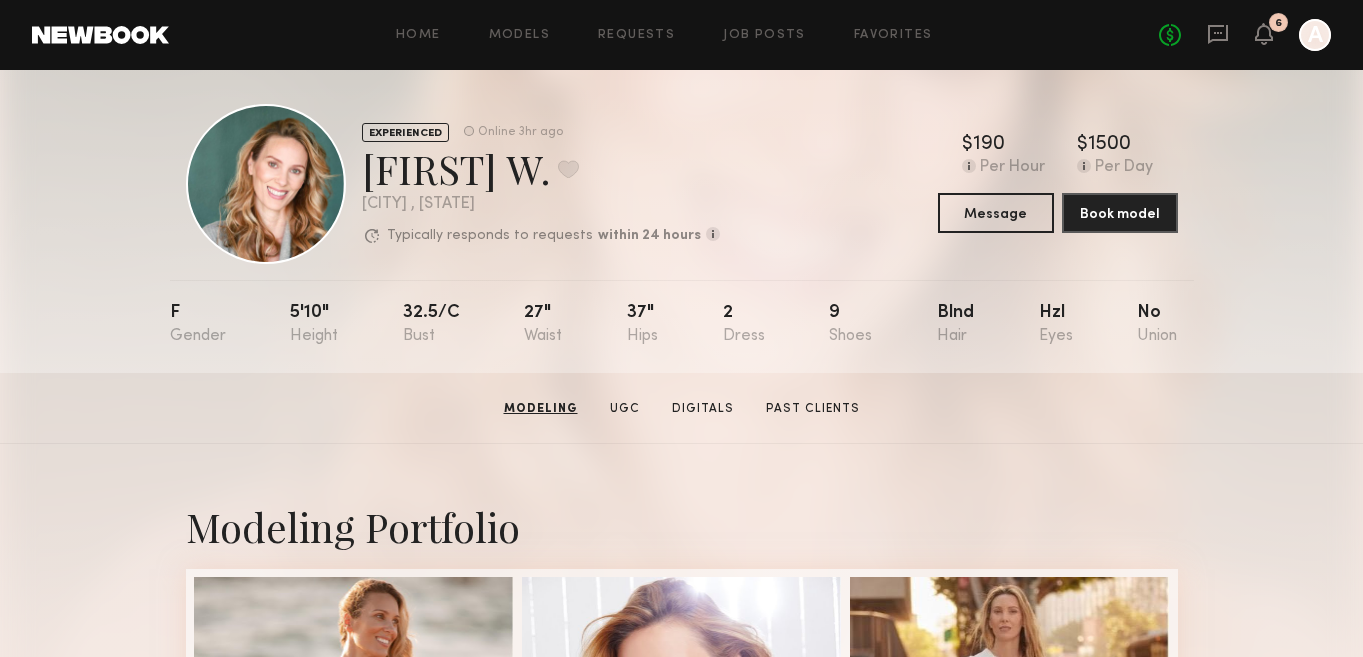 scroll, scrollTop: 0, scrollLeft: 0, axis: both 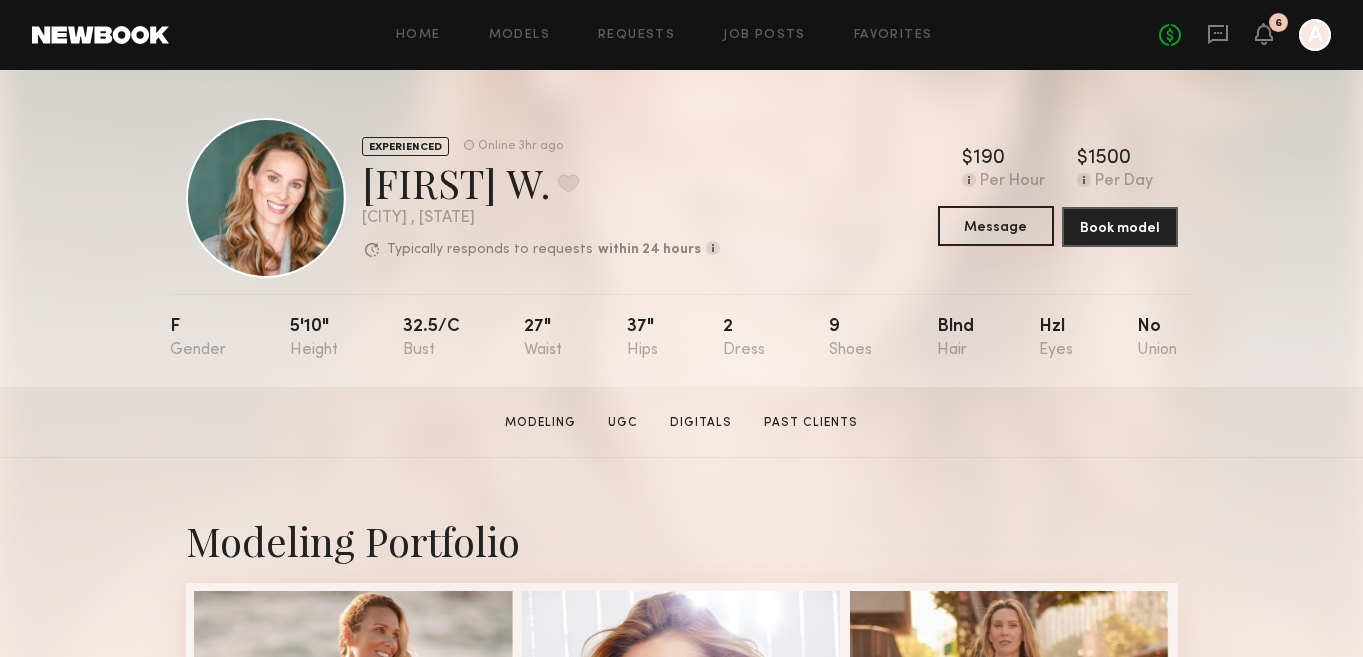 click on "Message" 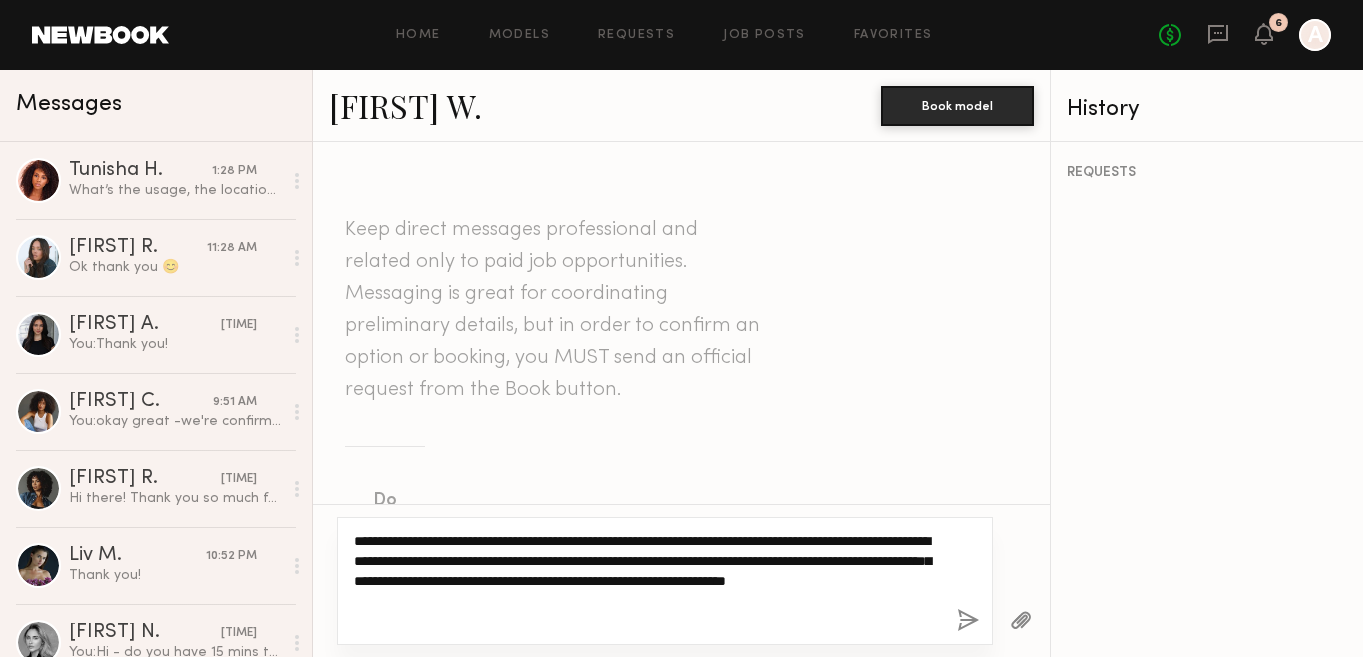 type on "**********" 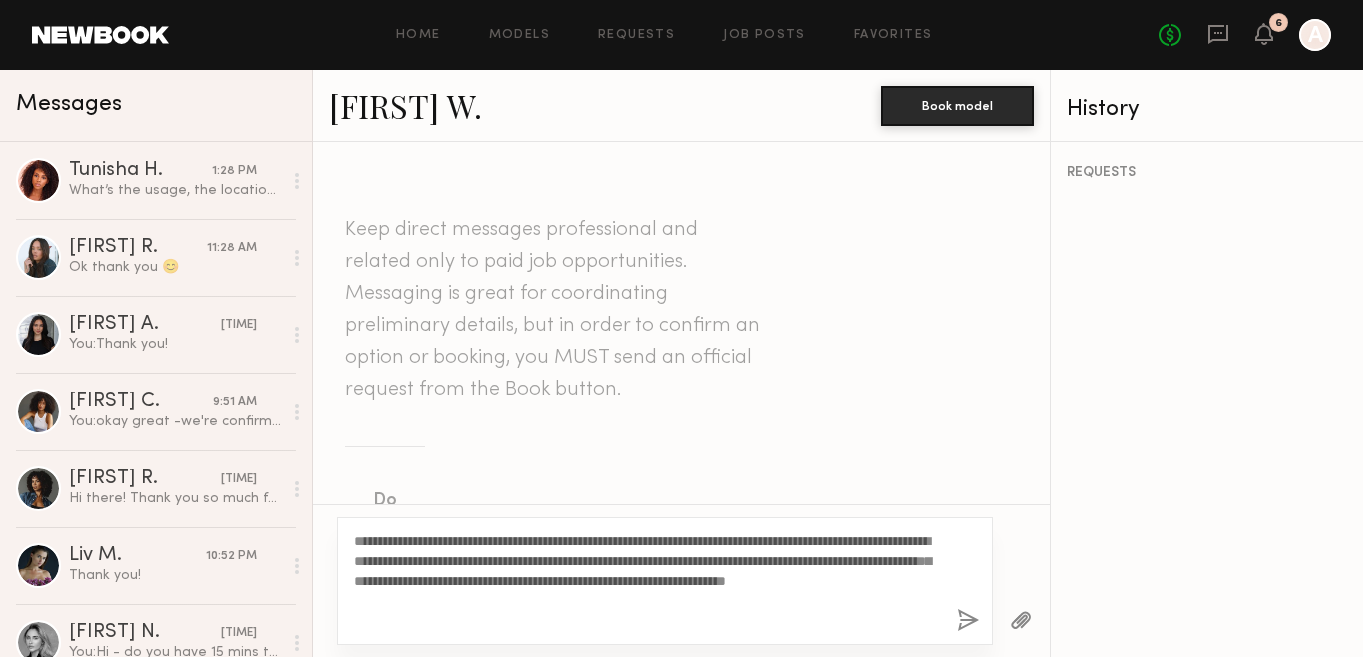 click 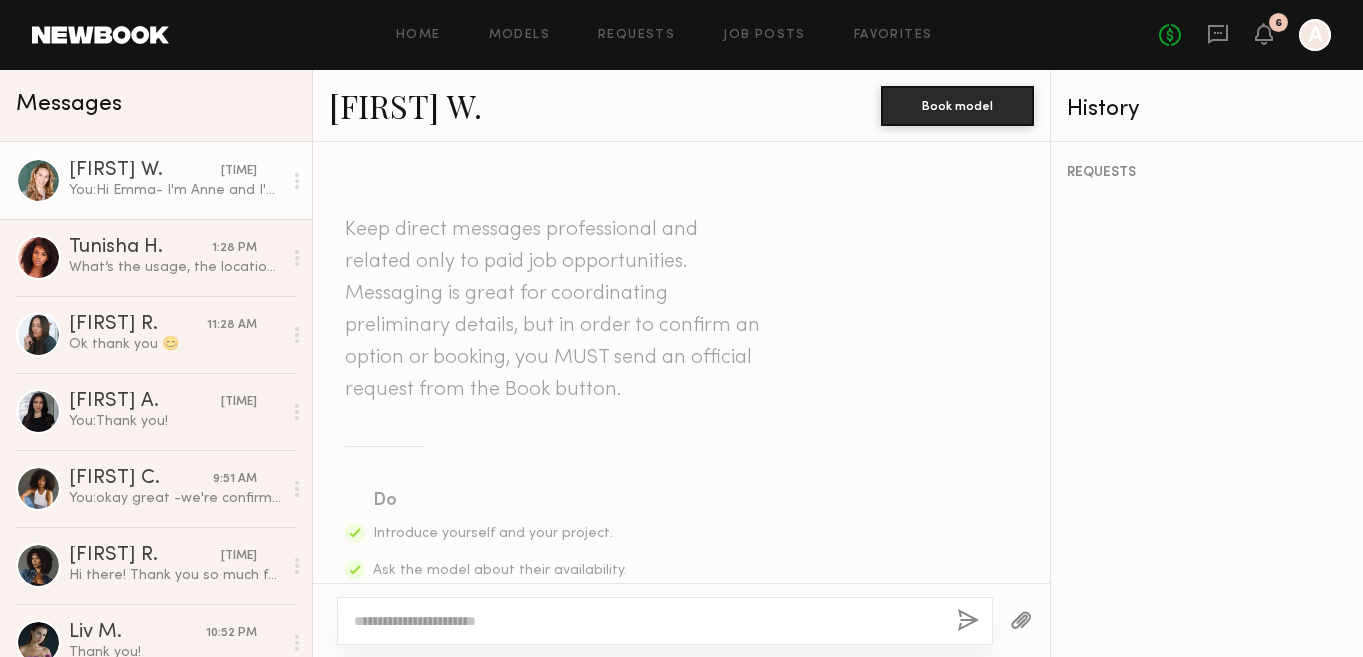 scroll, scrollTop: 722, scrollLeft: 0, axis: vertical 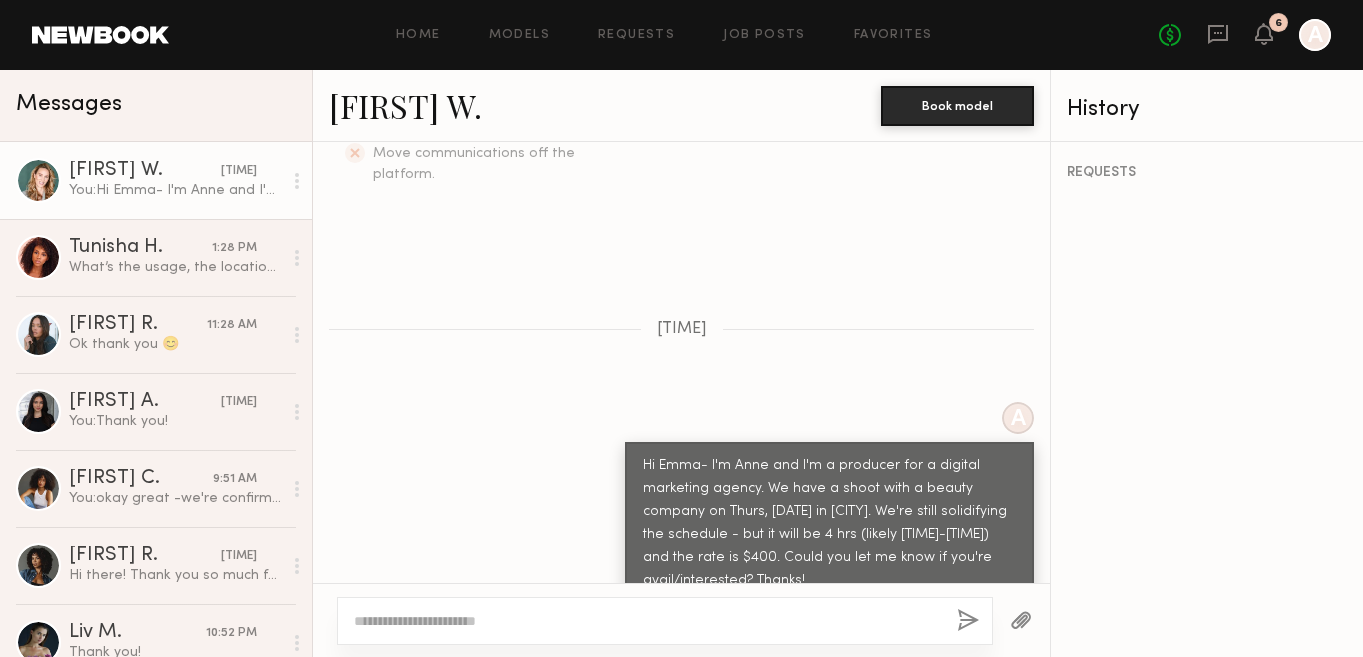 drag, startPoint x: 857, startPoint y: 546, endPoint x: 708, endPoint y: 425, distance: 191.9427 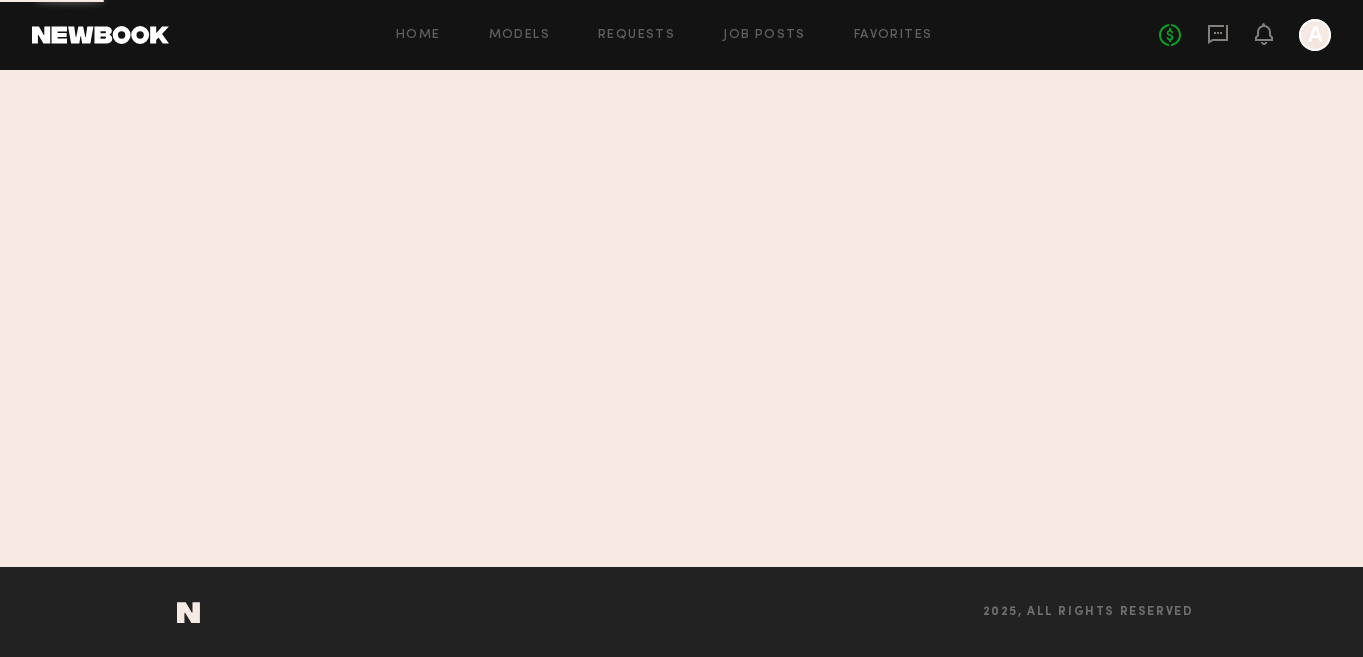 scroll, scrollTop: 0, scrollLeft: 0, axis: both 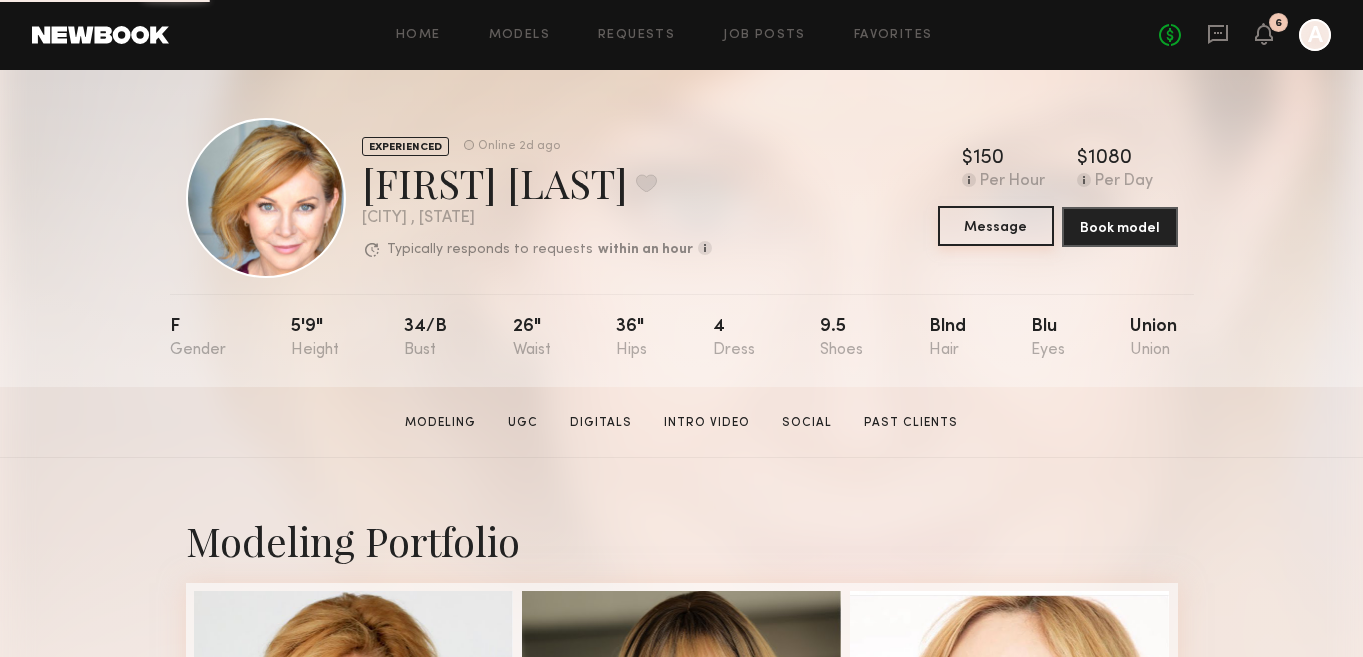 click on "Message" 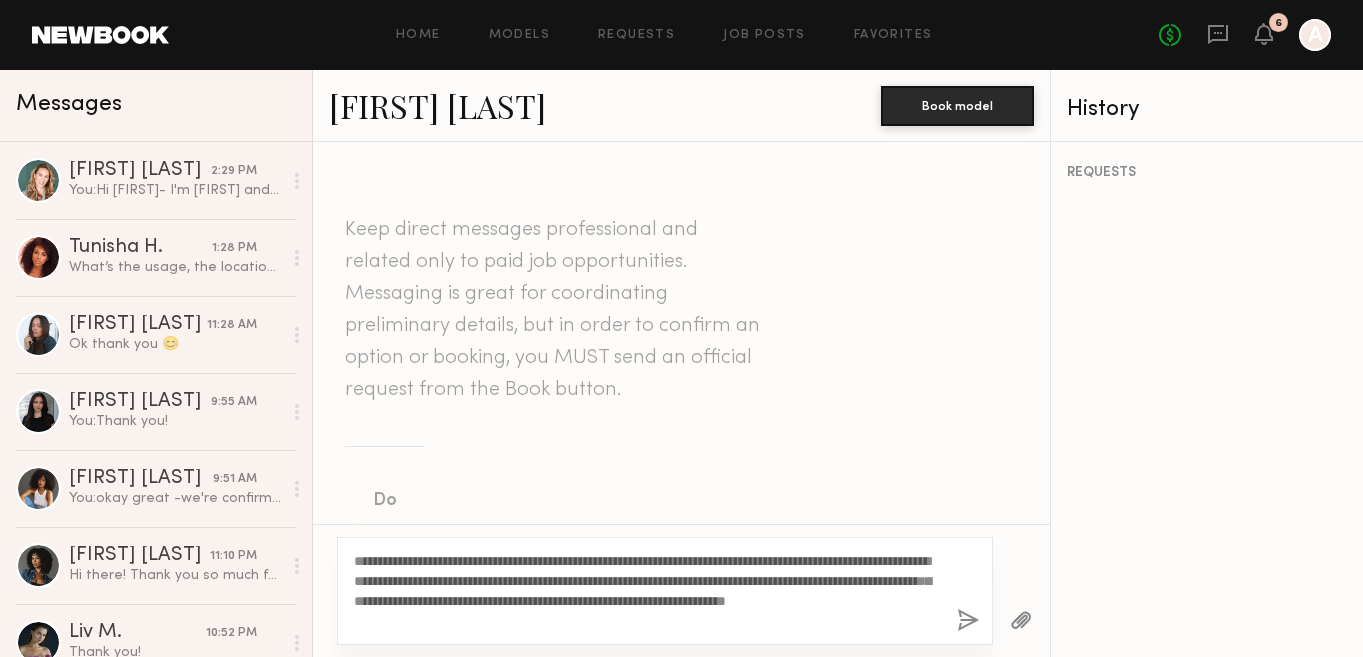 type on "**********" 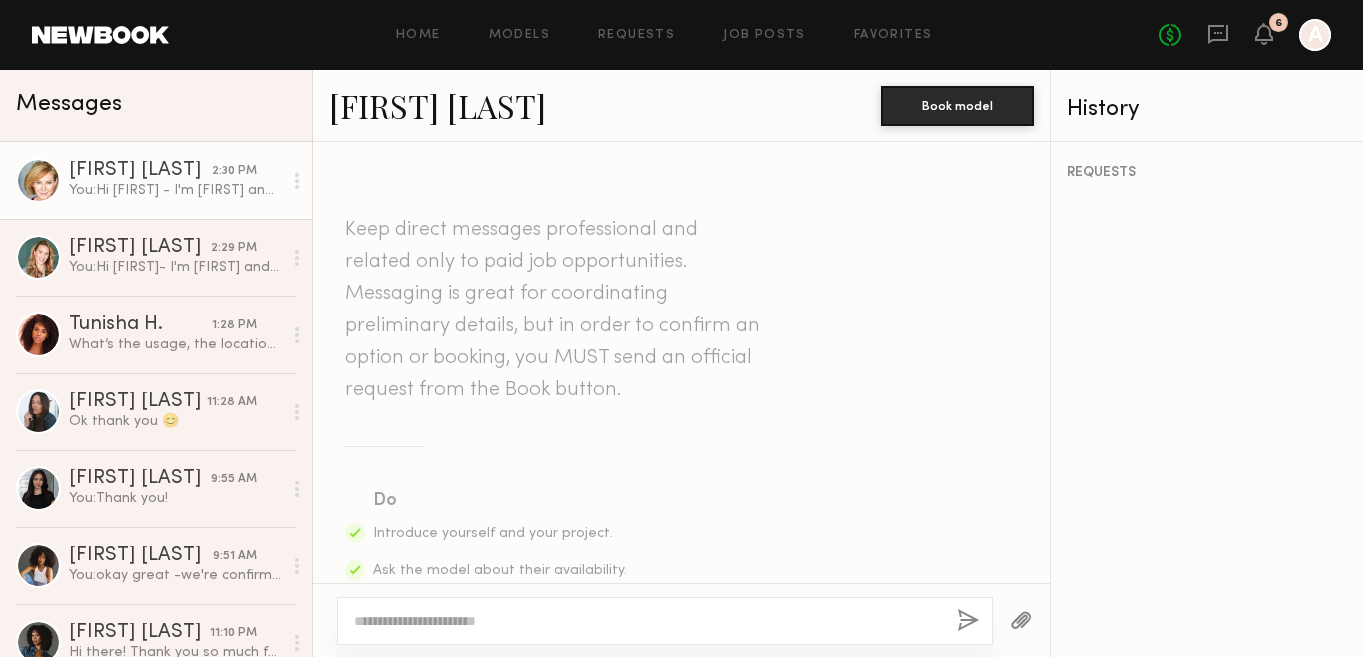 scroll, scrollTop: 722, scrollLeft: 0, axis: vertical 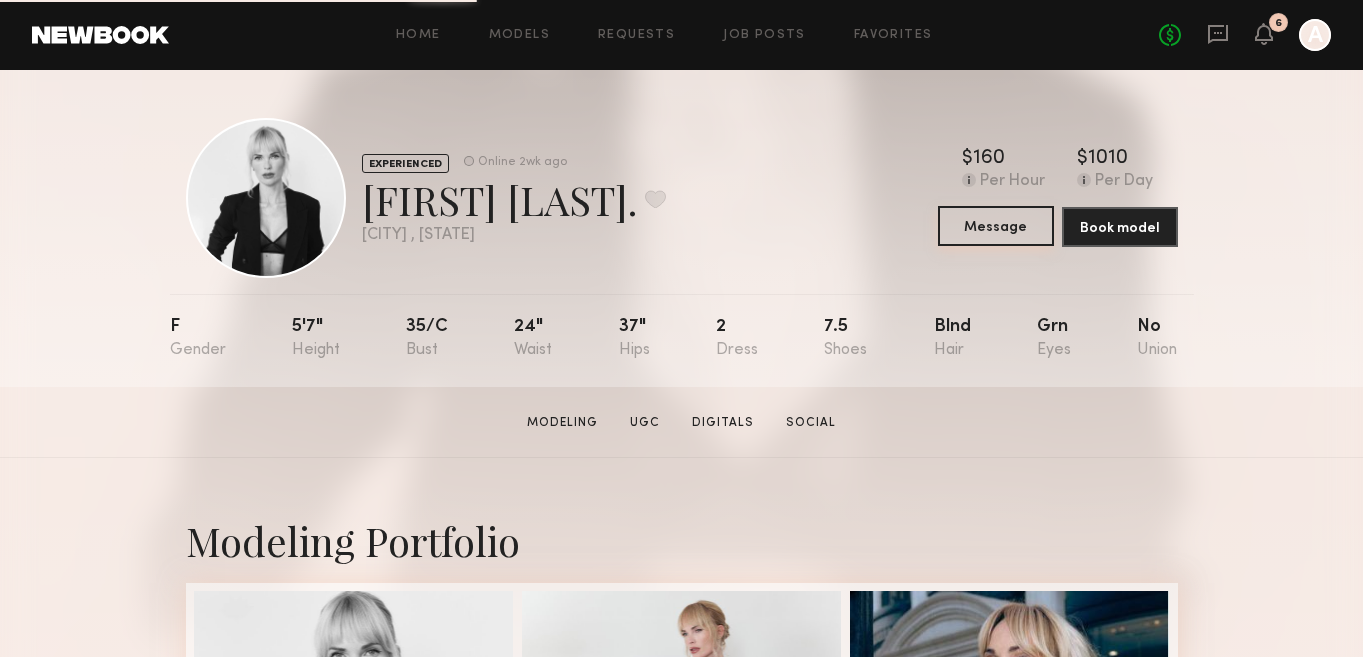 click on "Message" 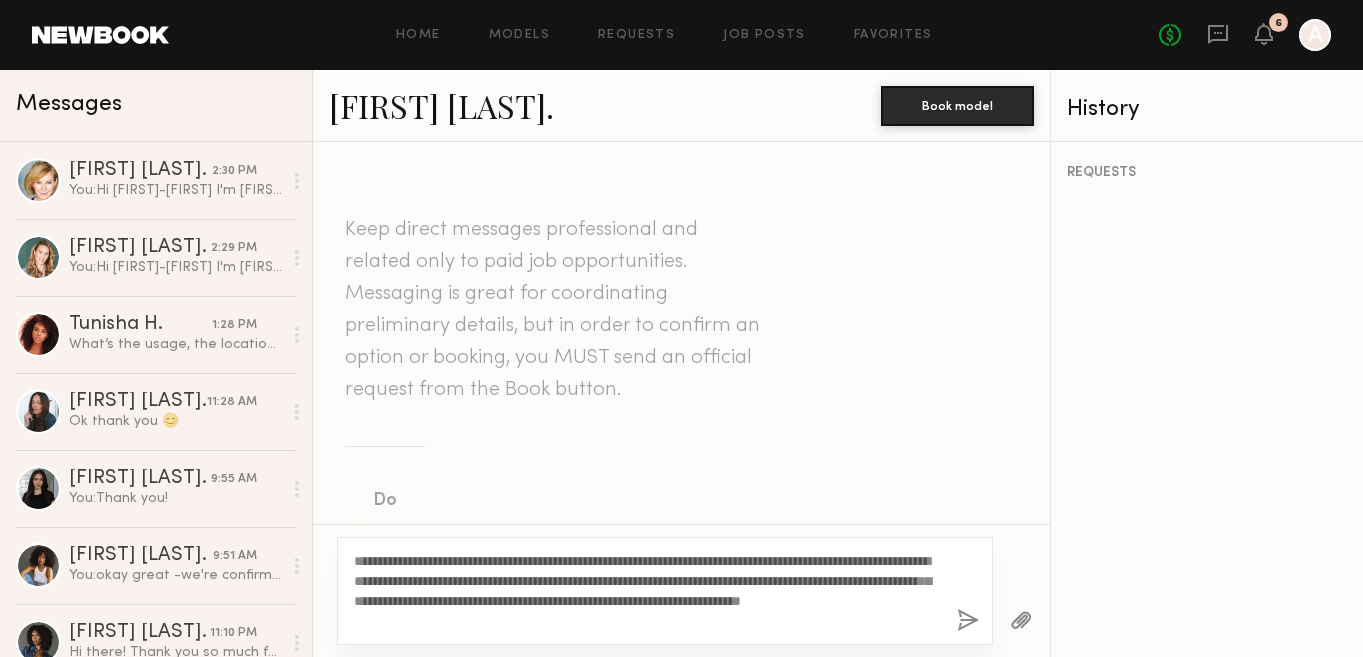 type on "**********" 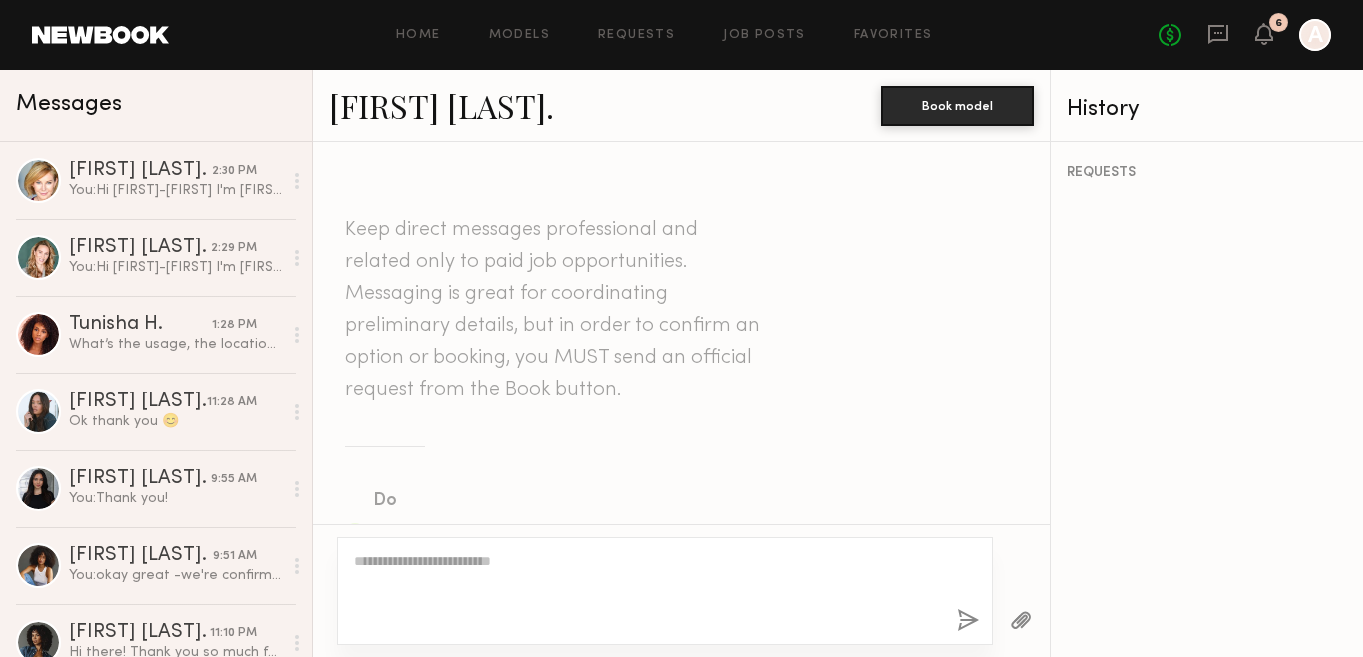 scroll, scrollTop: 722, scrollLeft: 0, axis: vertical 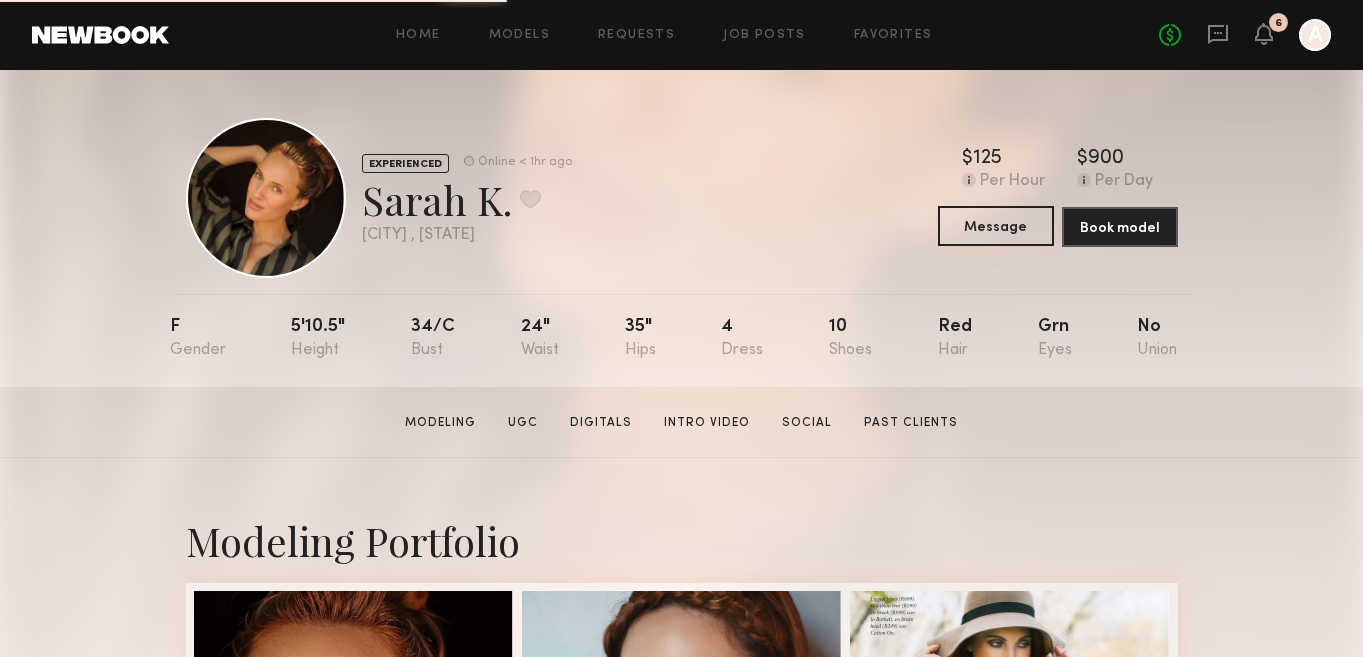 click on "Message" 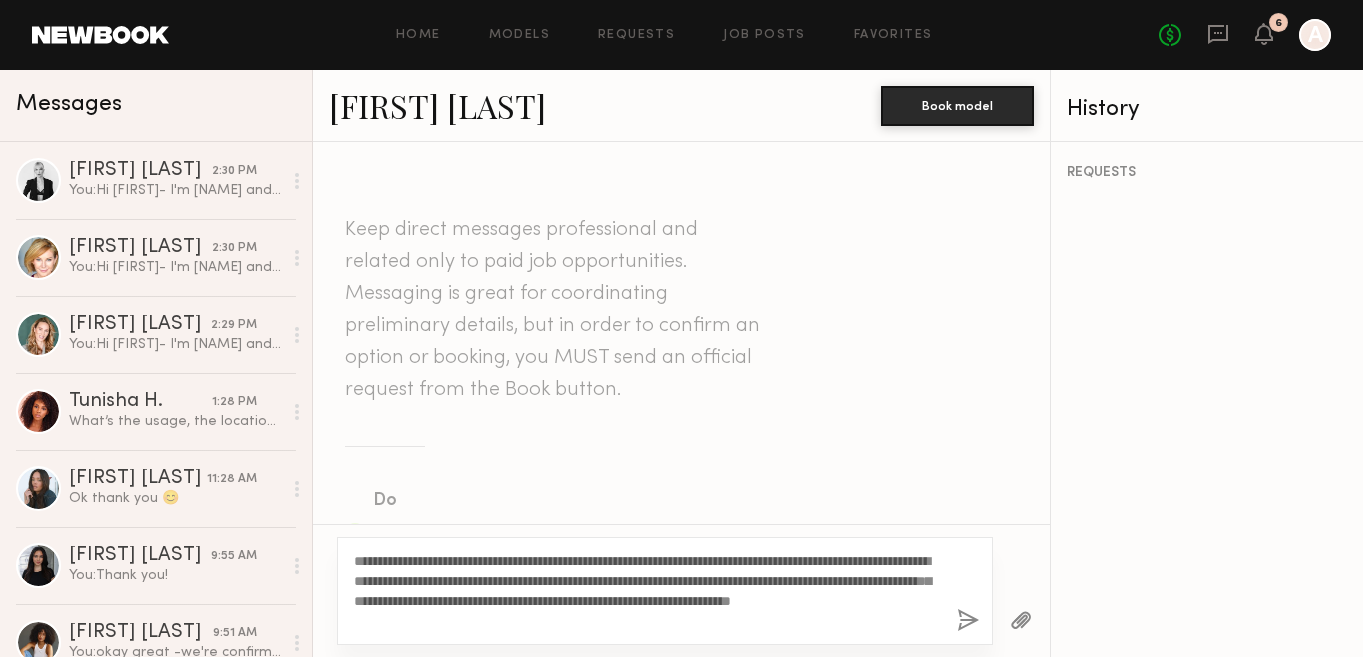 type on "**********" 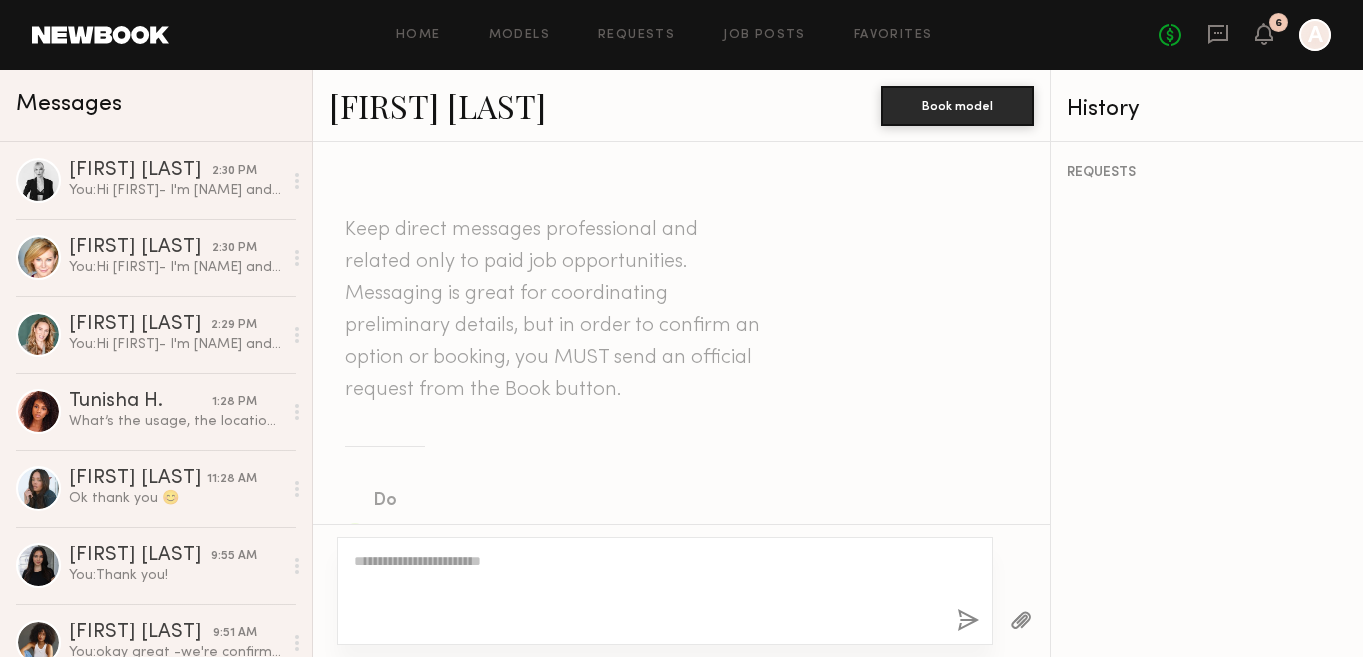 scroll, scrollTop: 722, scrollLeft: 0, axis: vertical 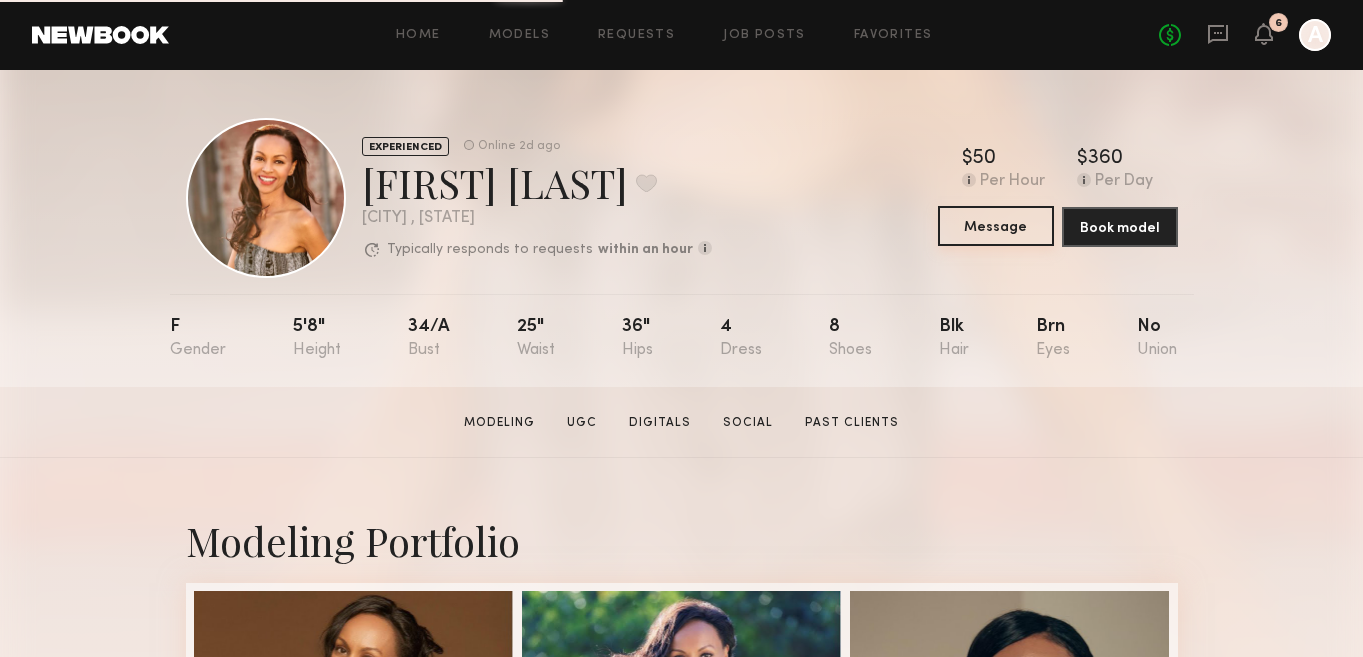 click on "Message" 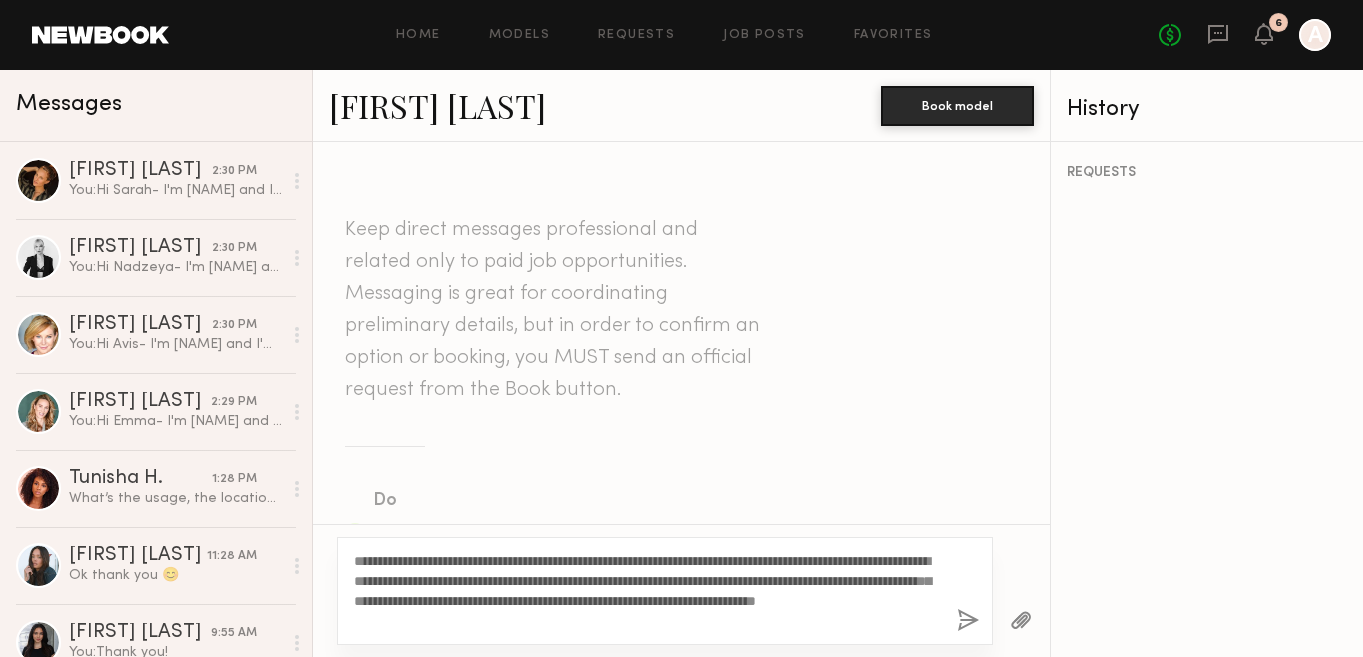 click on "**********" 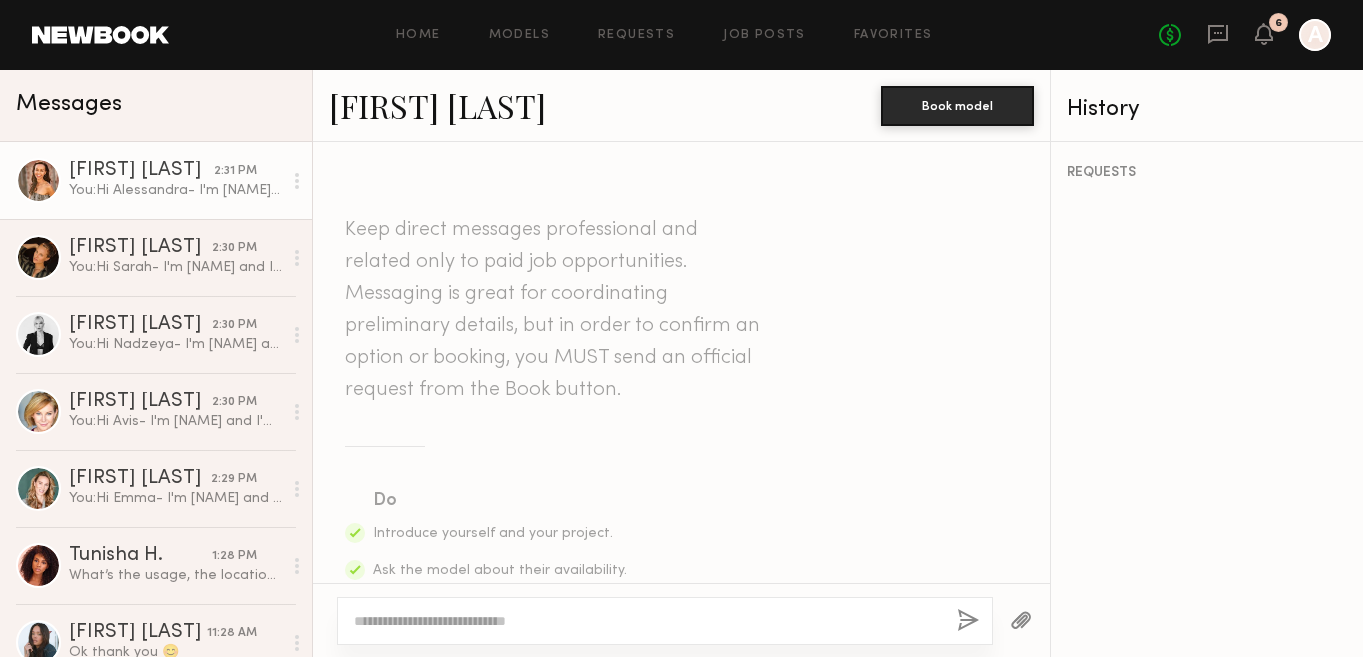scroll, scrollTop: 722, scrollLeft: 0, axis: vertical 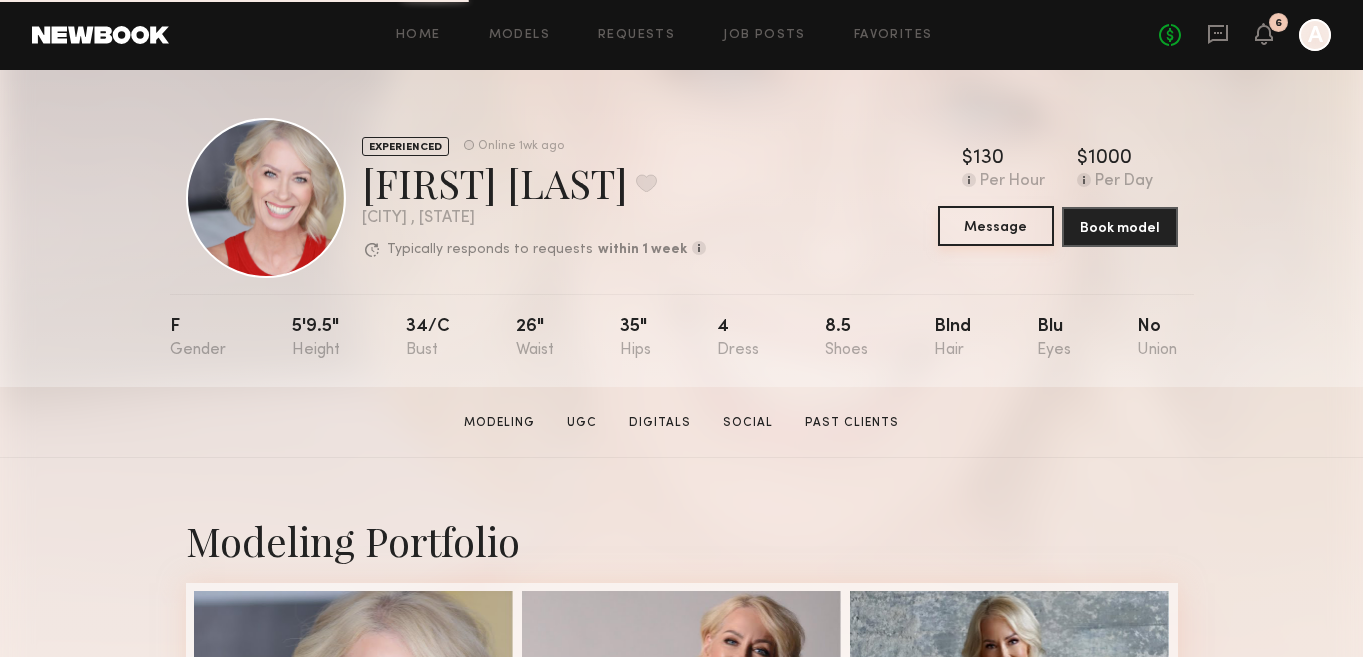 click on "Message" 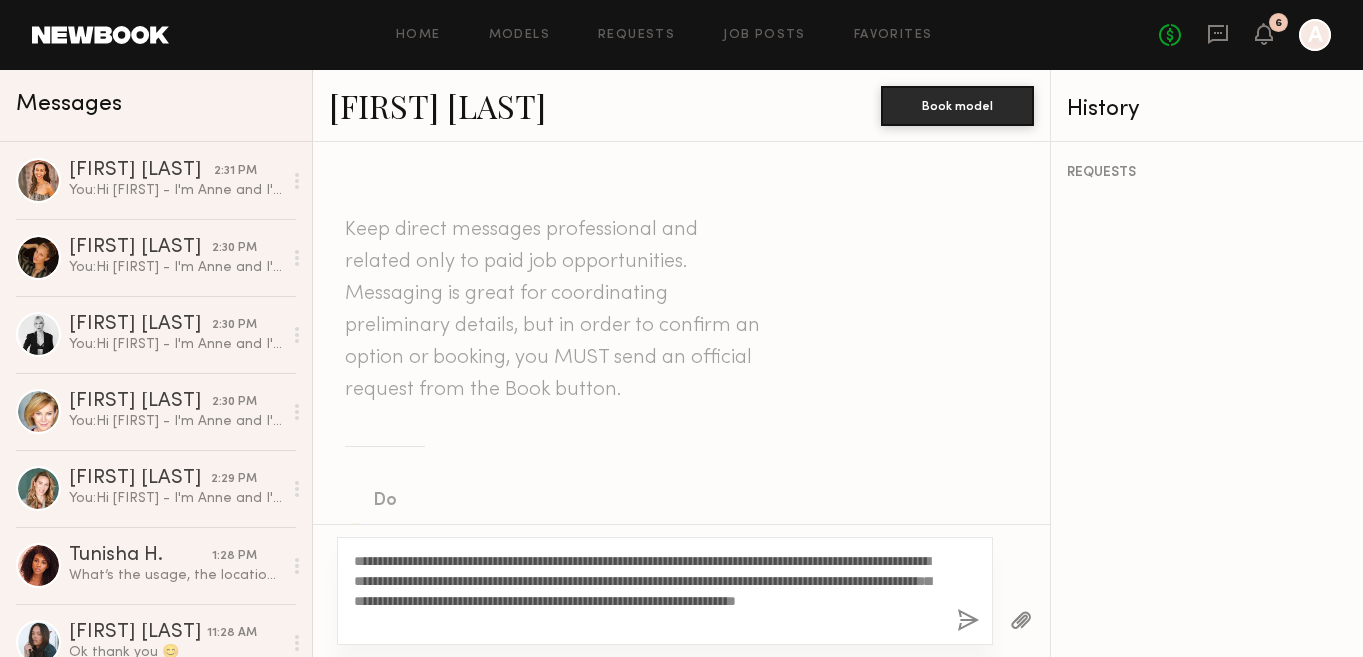 type on "**********" 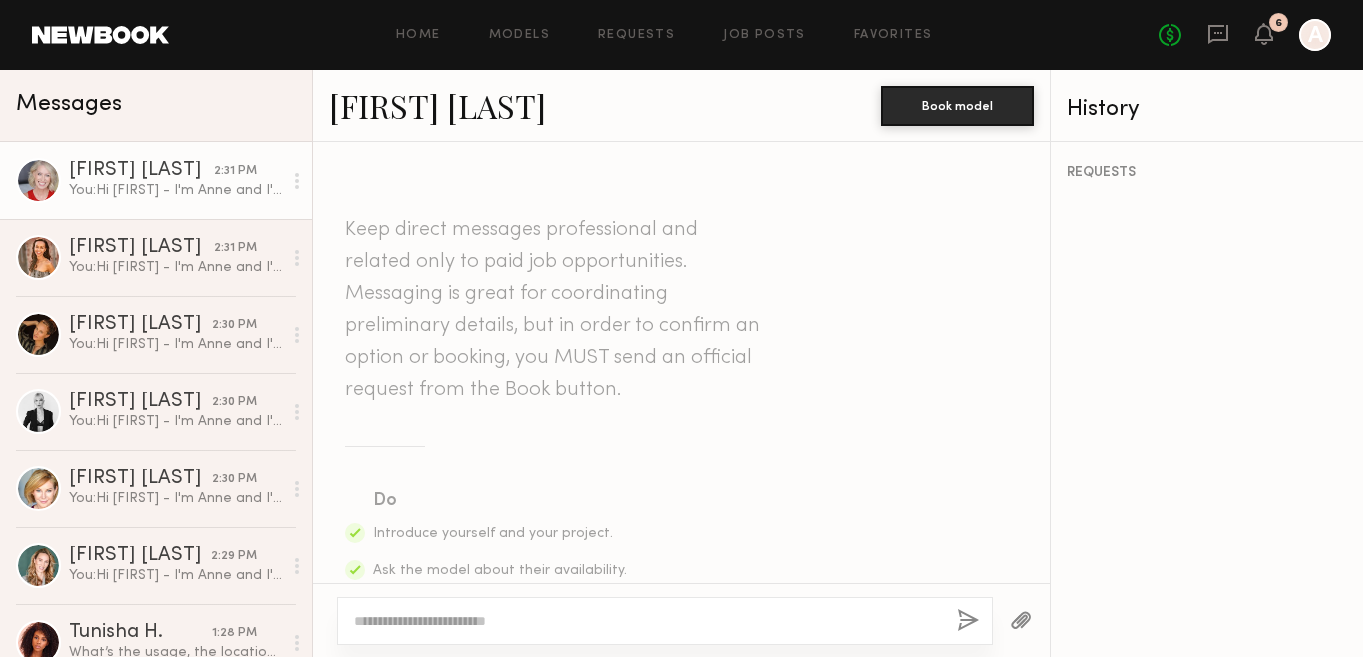 scroll, scrollTop: 722, scrollLeft: 0, axis: vertical 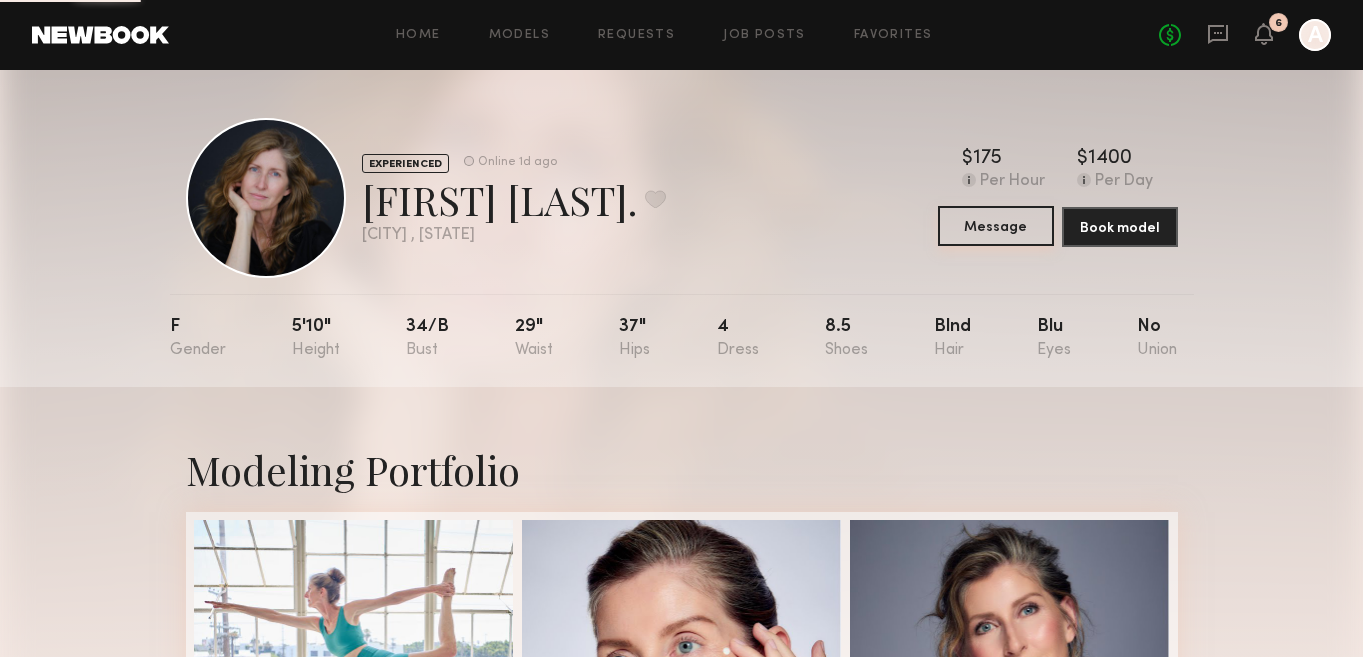 click on "Message" 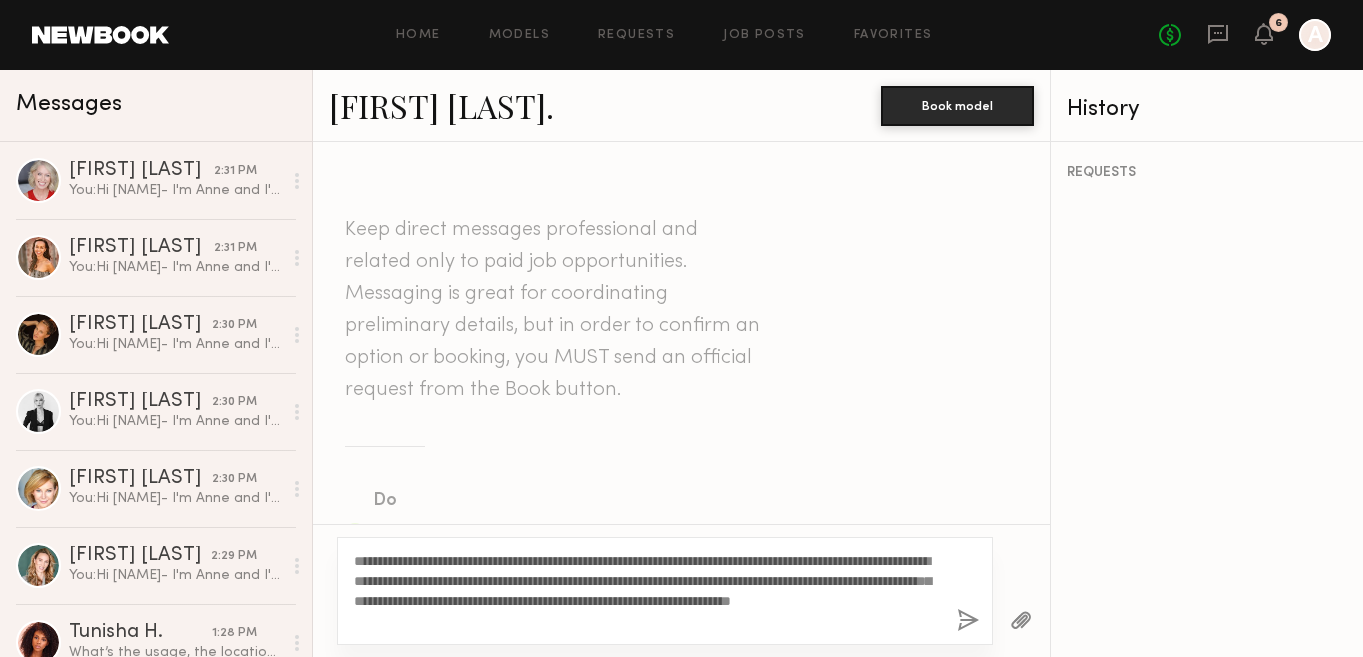 type on "**********" 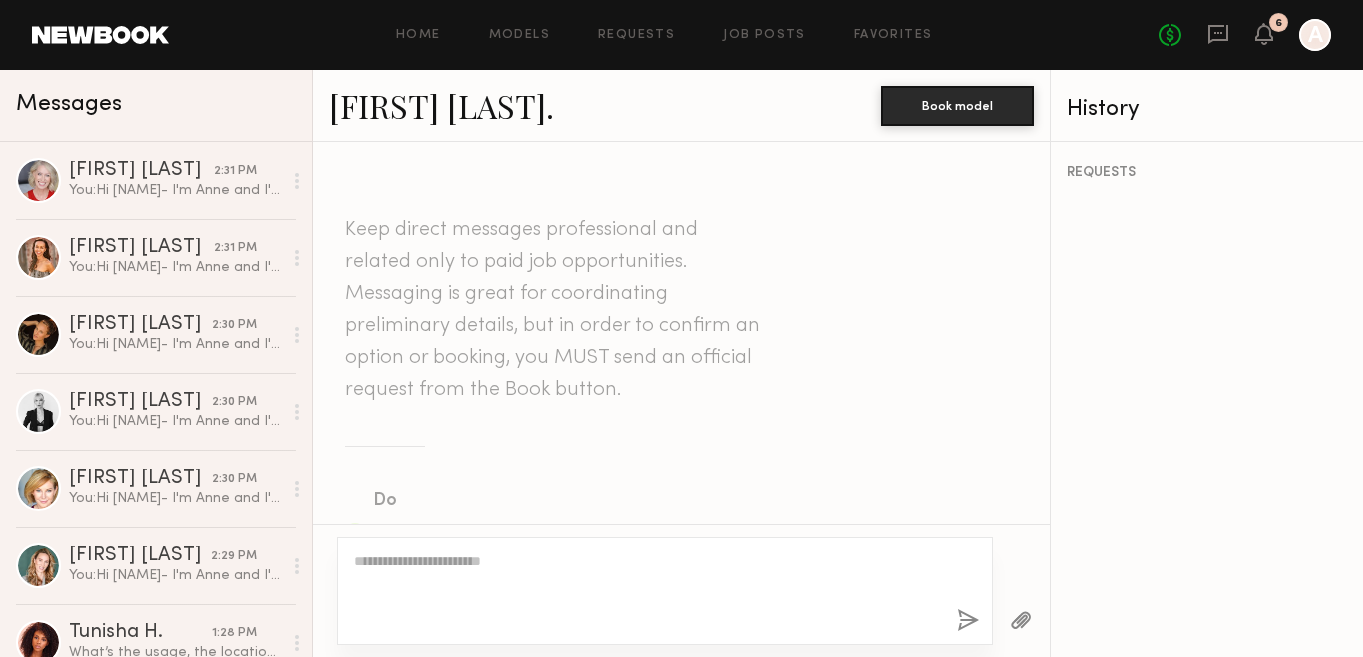 scroll, scrollTop: 722, scrollLeft: 0, axis: vertical 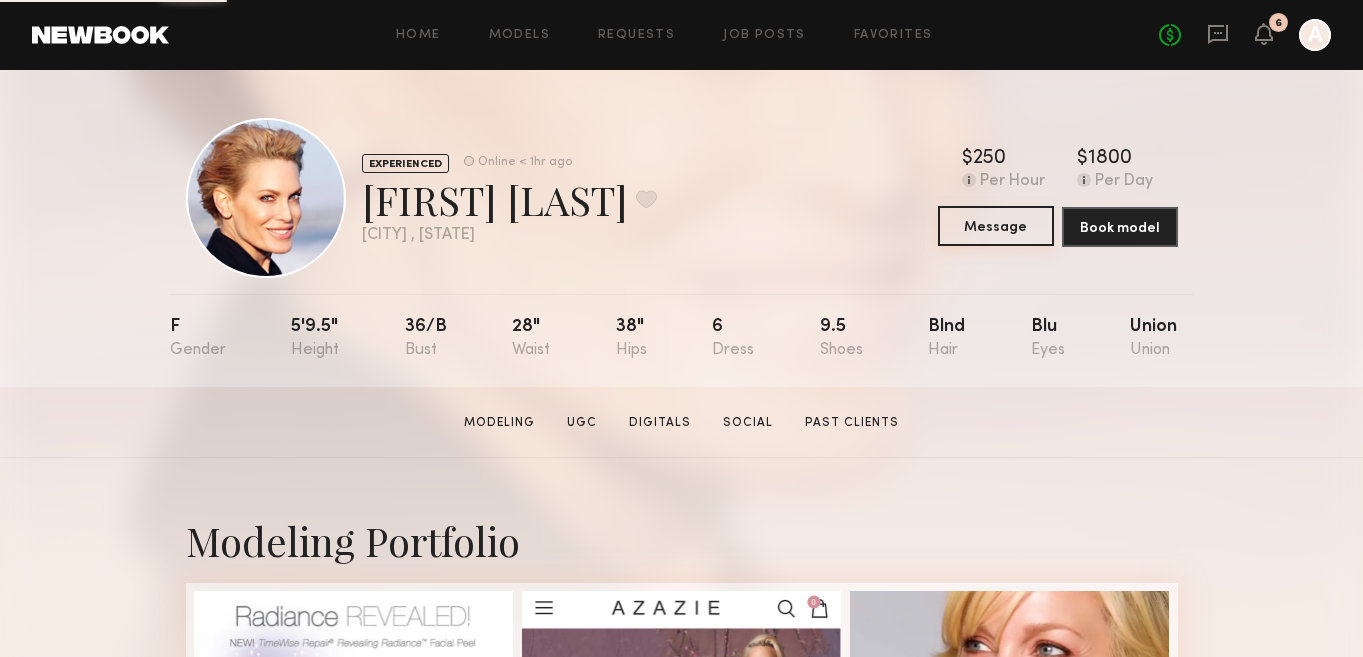 click on "Message" 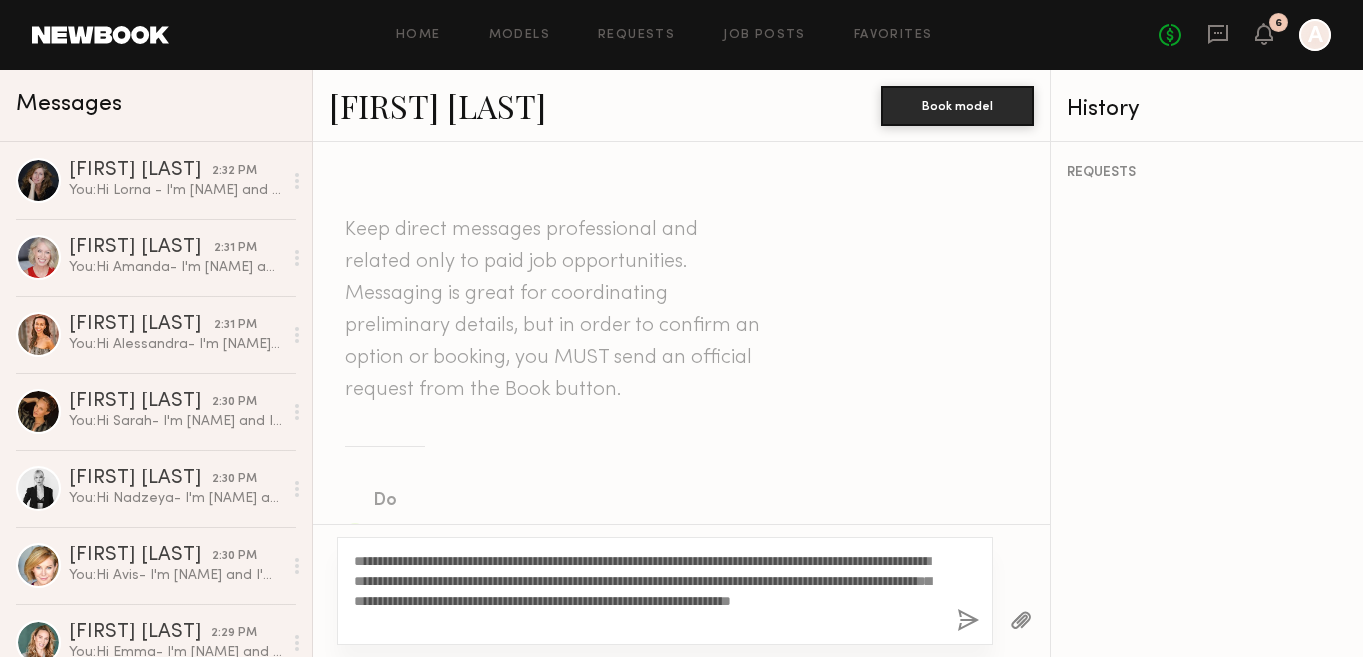 type on "**********" 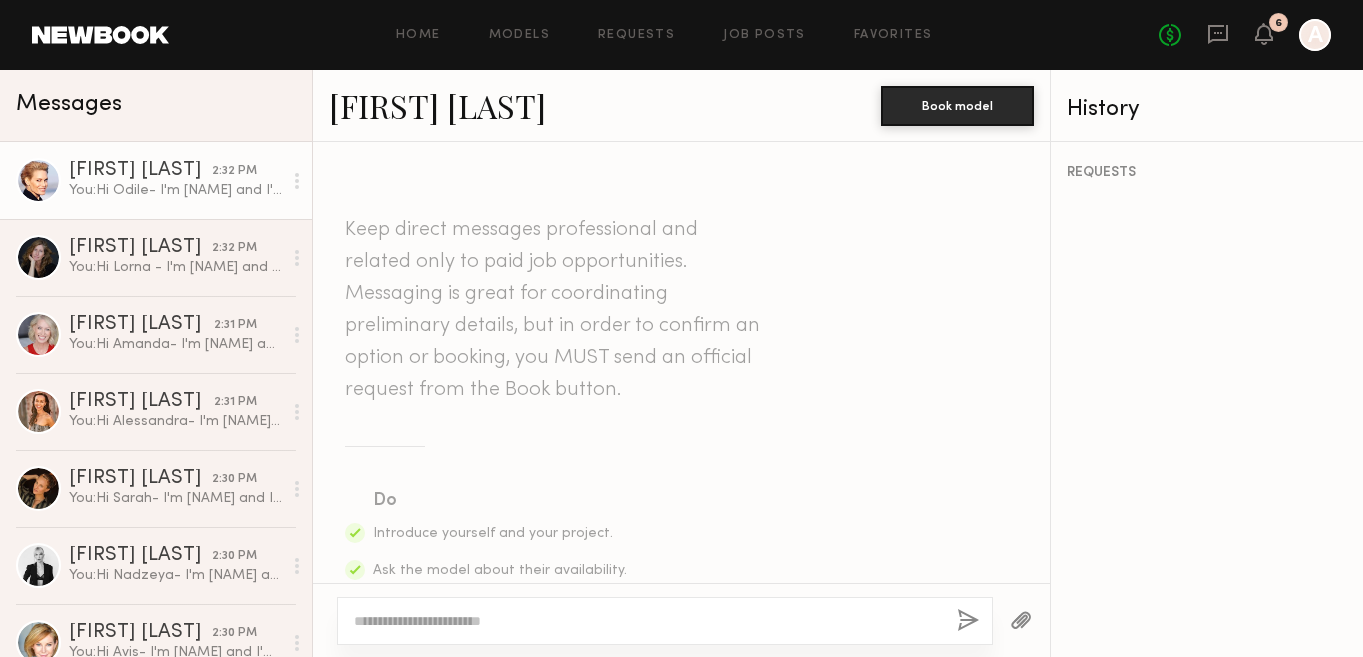 scroll, scrollTop: 722, scrollLeft: 0, axis: vertical 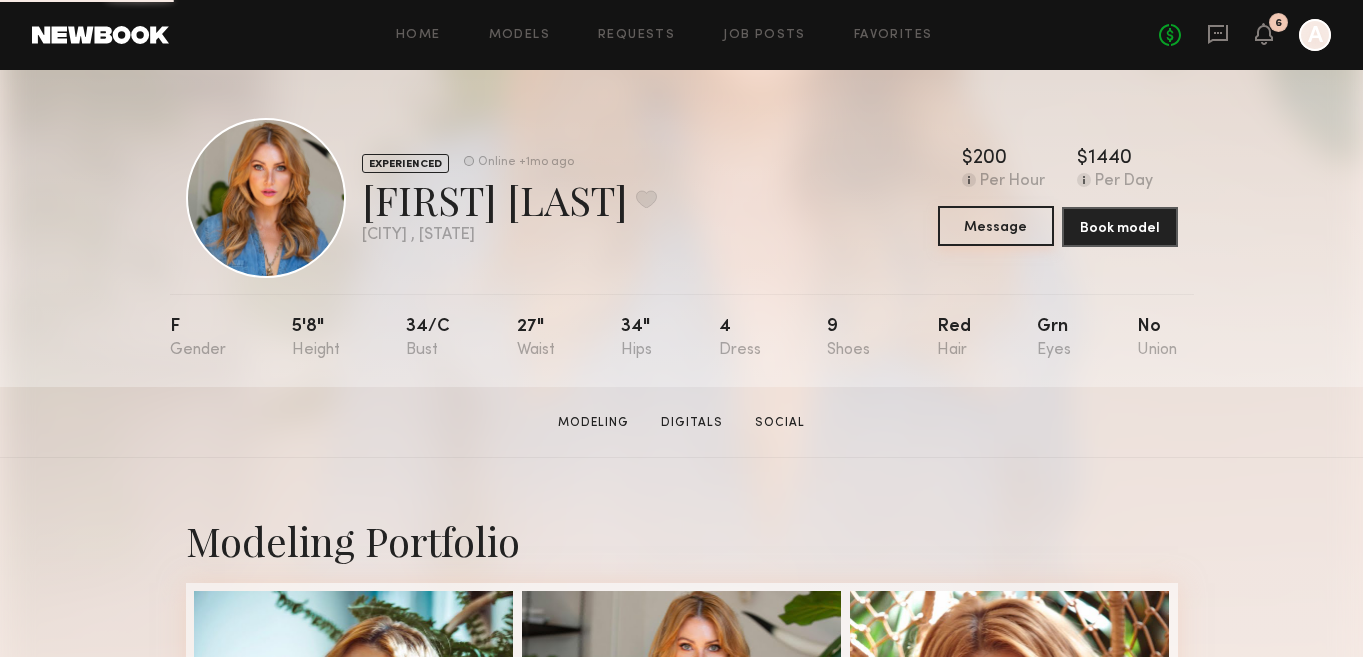 click on "Message" 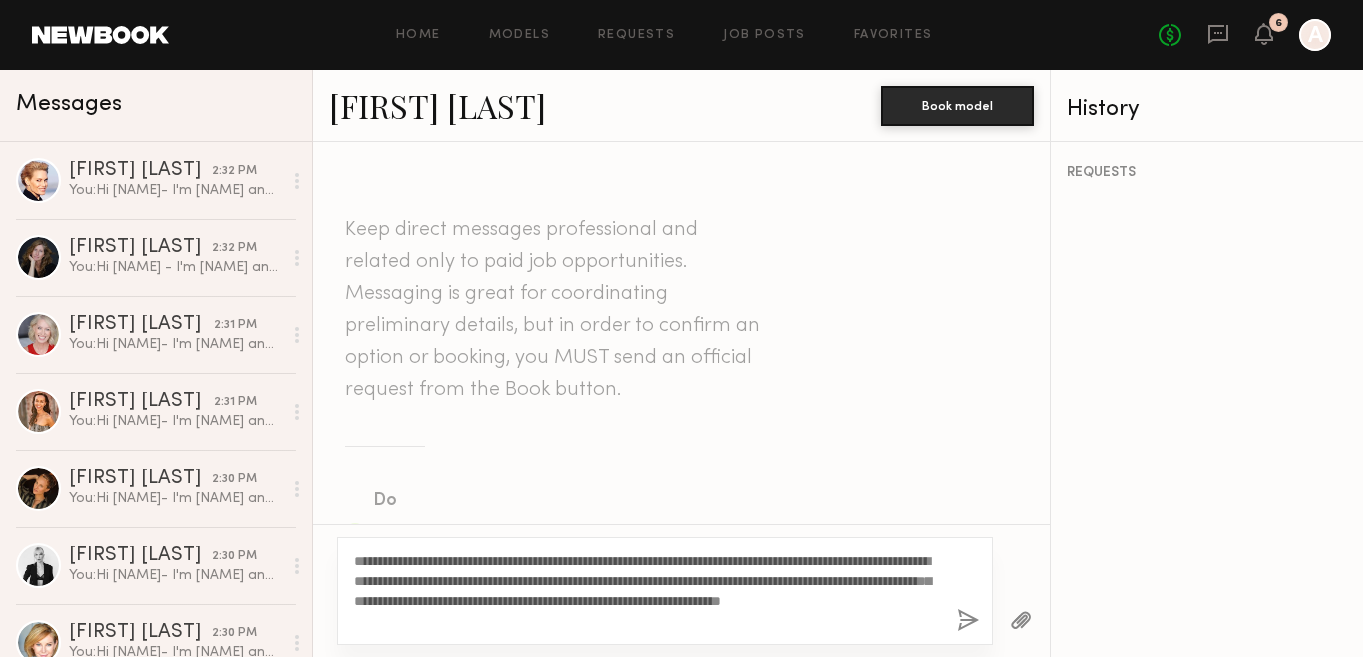 type on "**********" 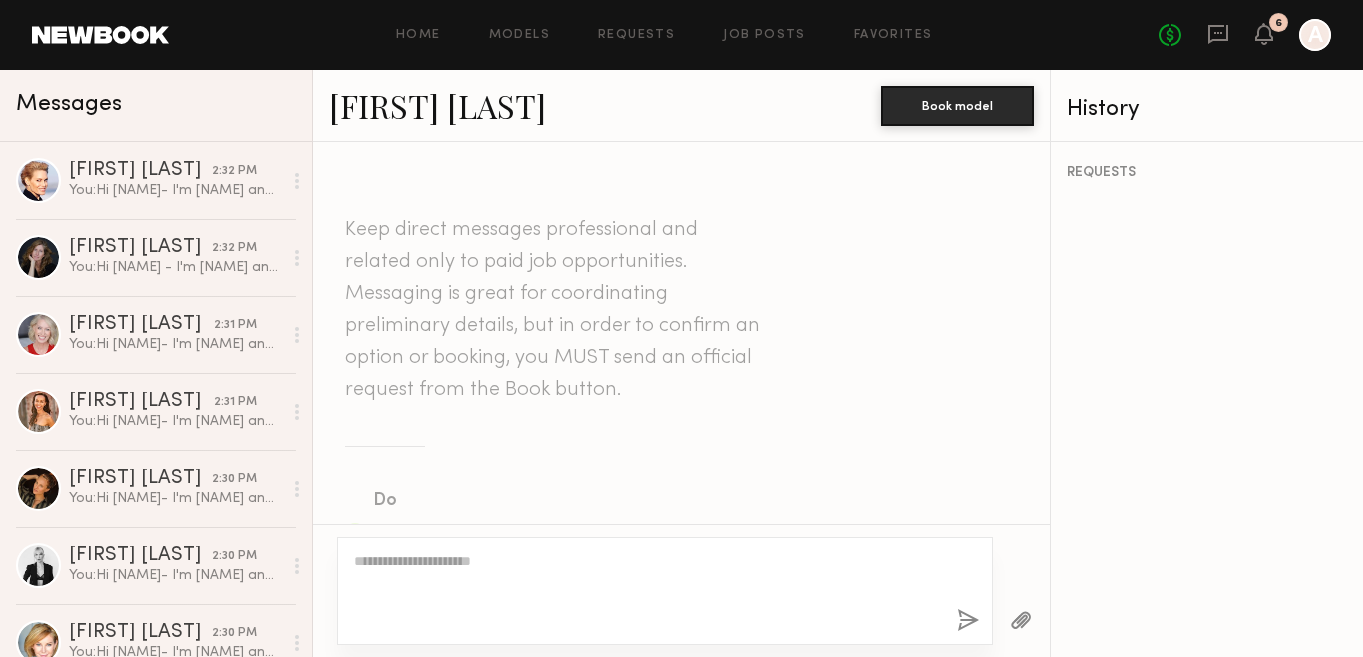 scroll, scrollTop: 722, scrollLeft: 0, axis: vertical 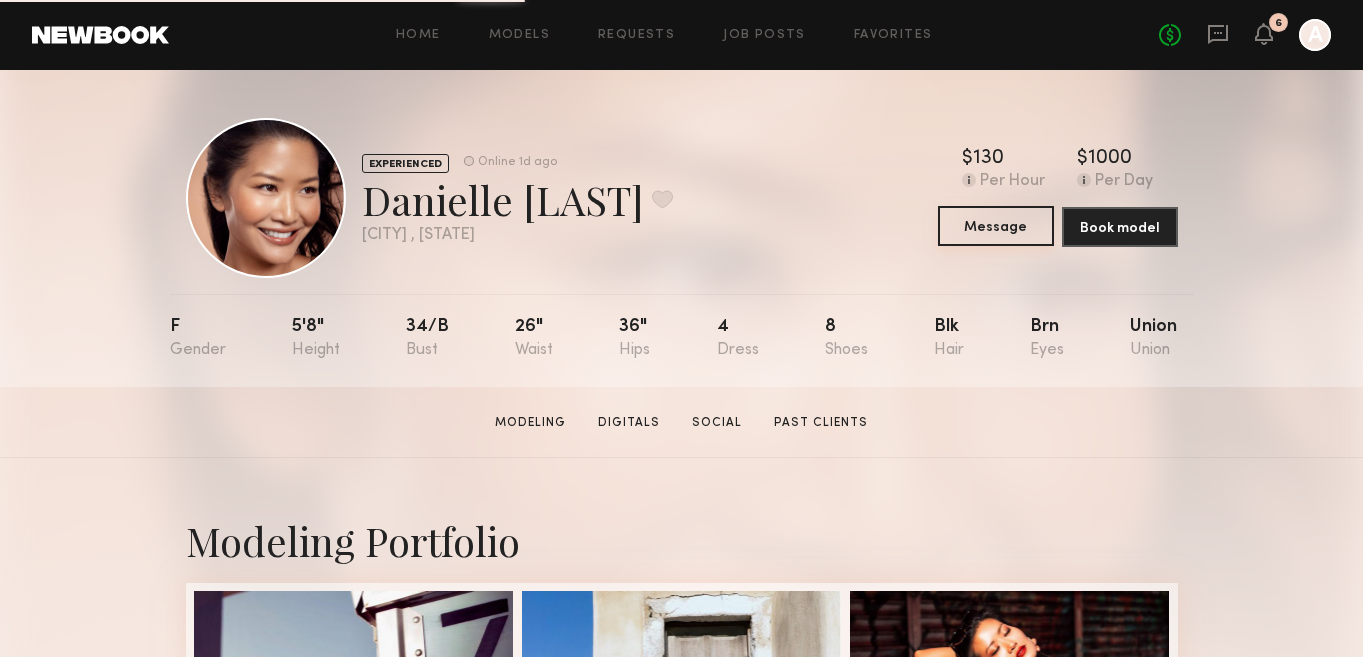 click on "Message" 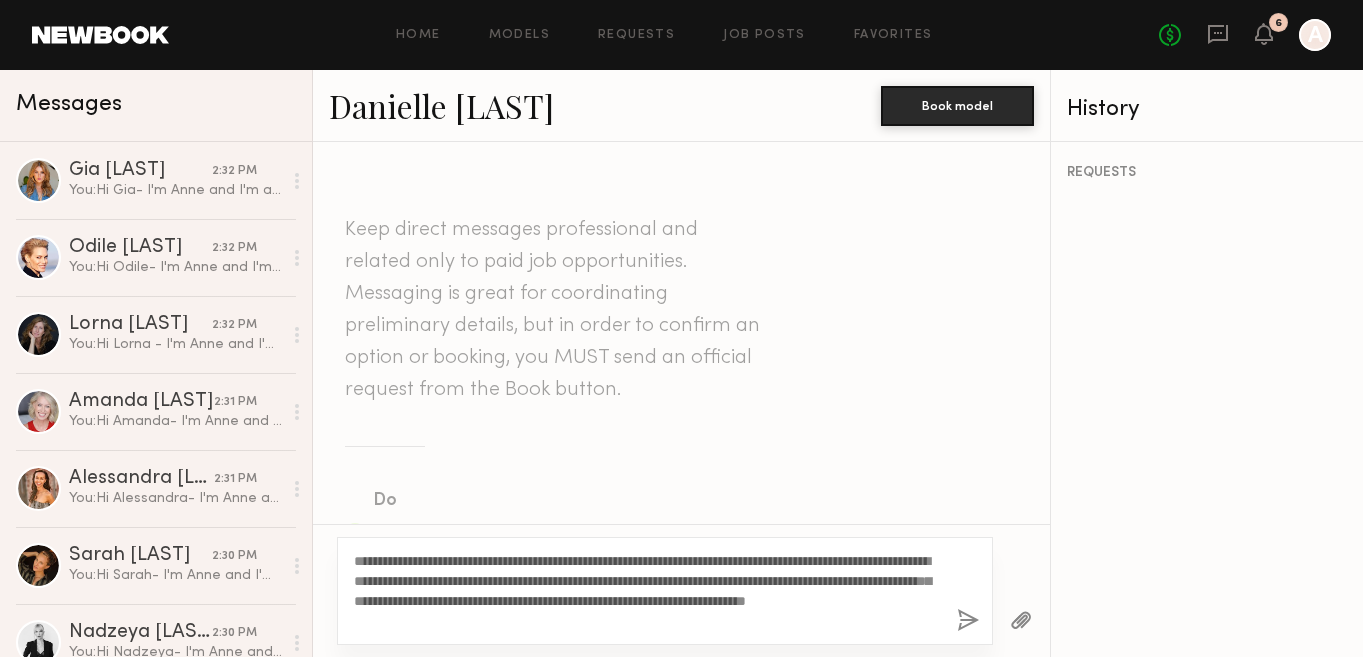 type on "**********" 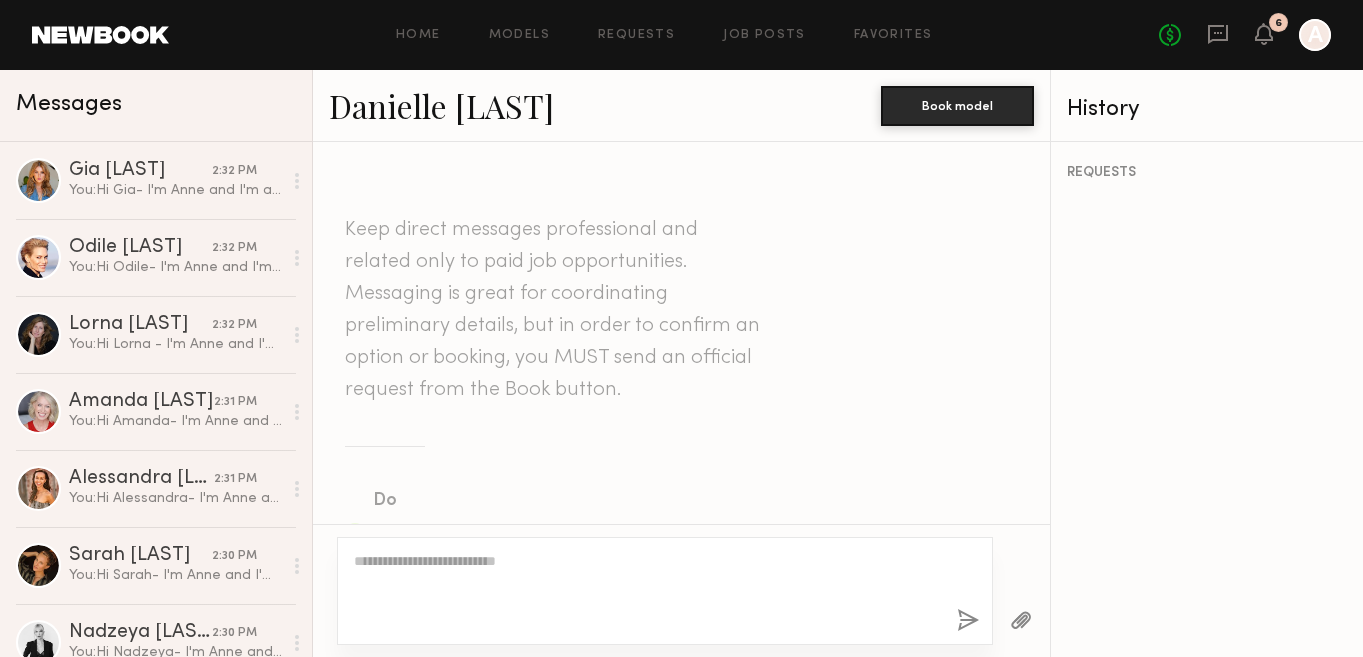 scroll, scrollTop: 722, scrollLeft: 0, axis: vertical 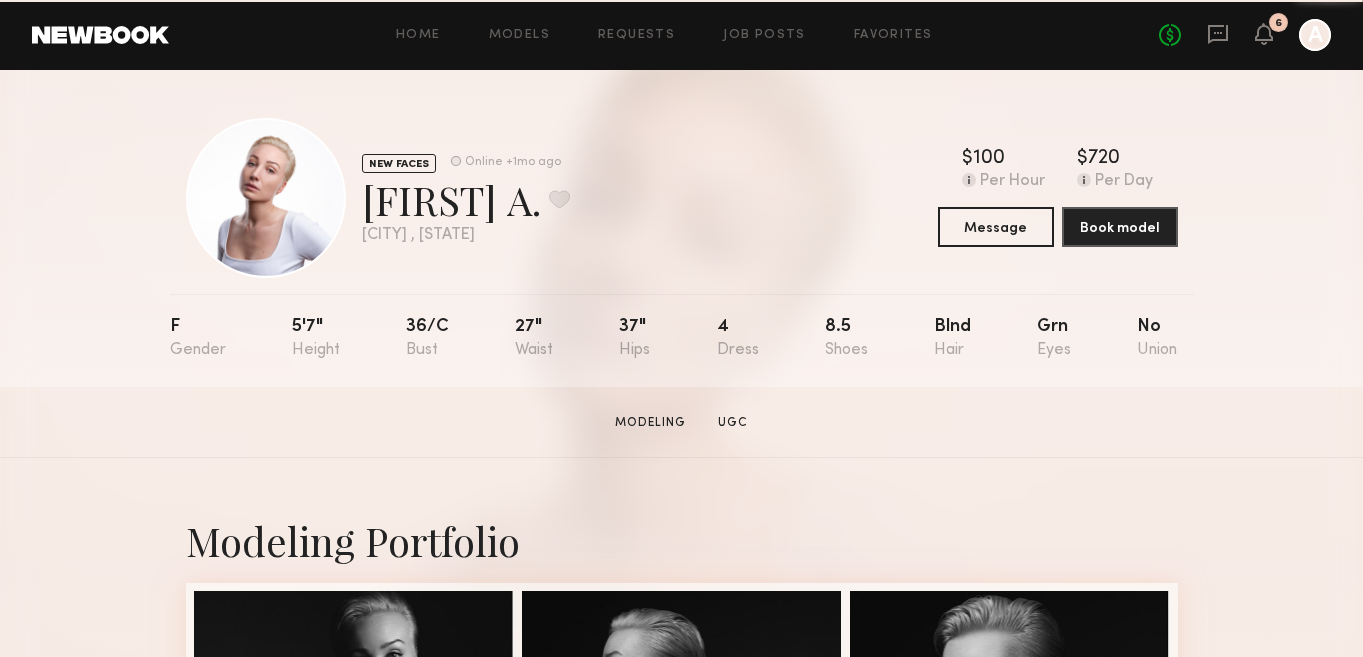 click on "NEW FACES Online +1mo ago  Dilia A.  Favorite Los Angeles , CA  Online +1mo ago  $   Typical rate set by model.  Can vary by project & usage.  100 Per Hour  $   Typical rate set by model.  Can vary by project & usage.  720 Per Day  Message  Book model" 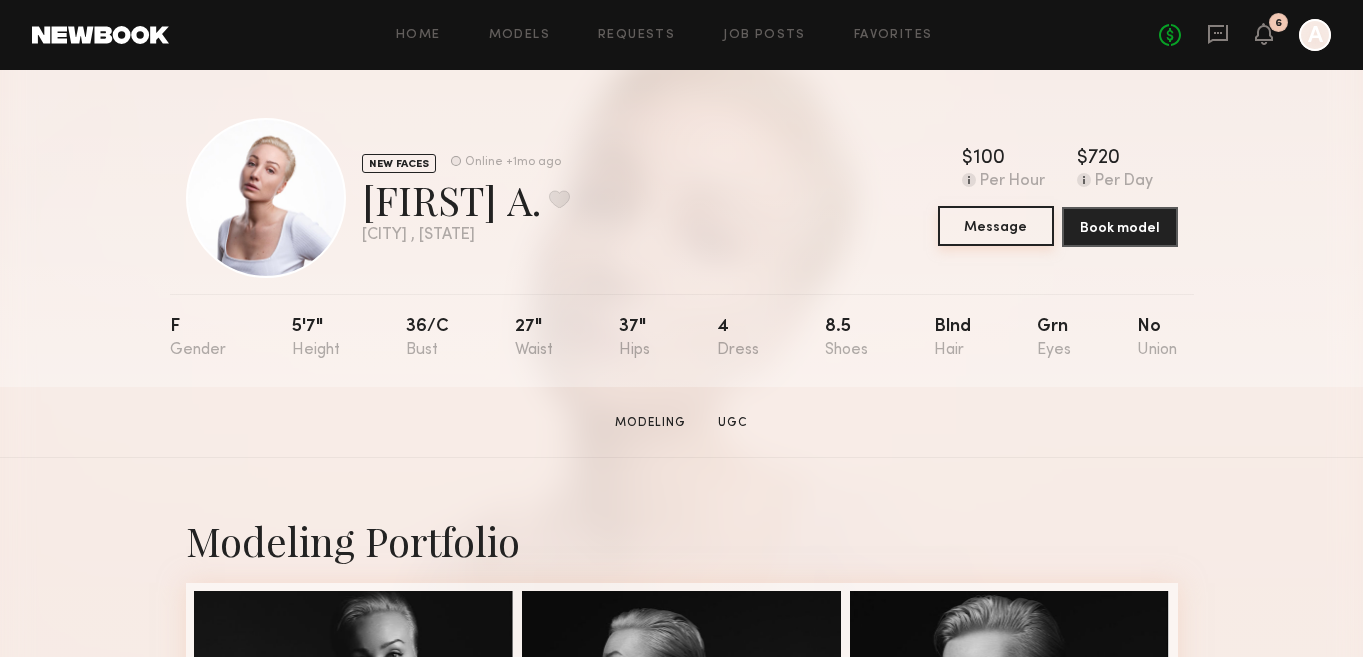 click on "Message" 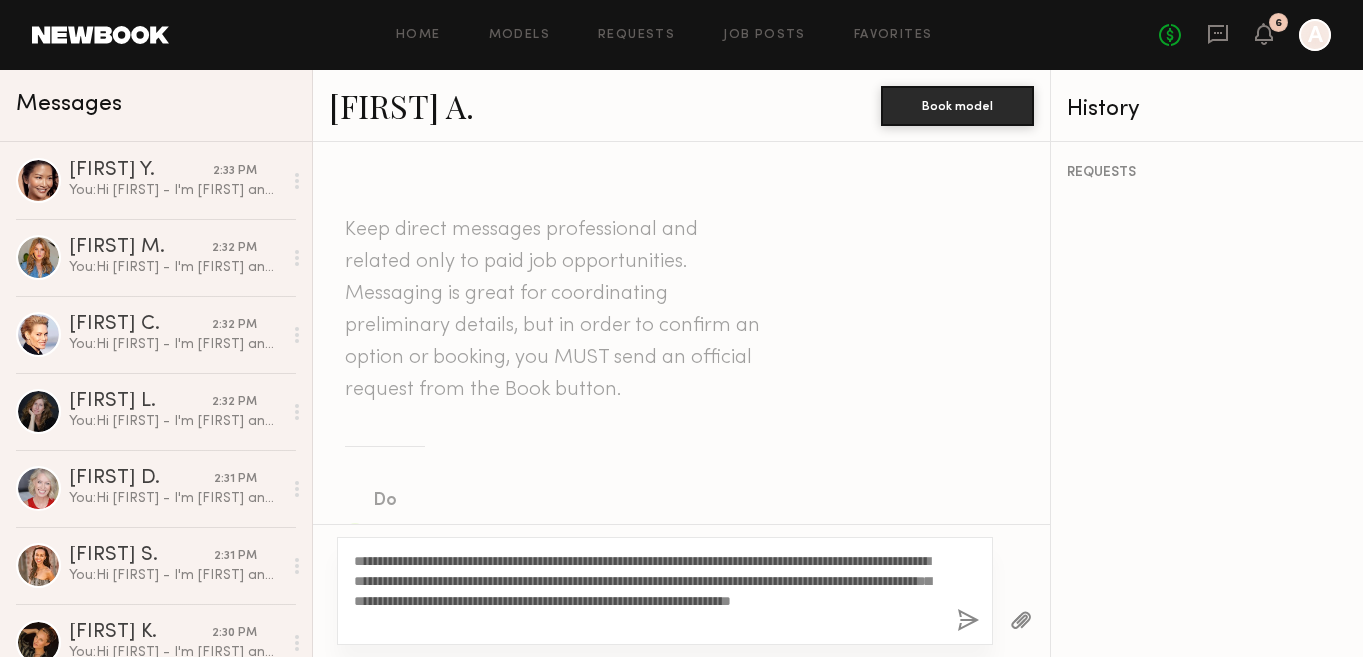 type on "**********" 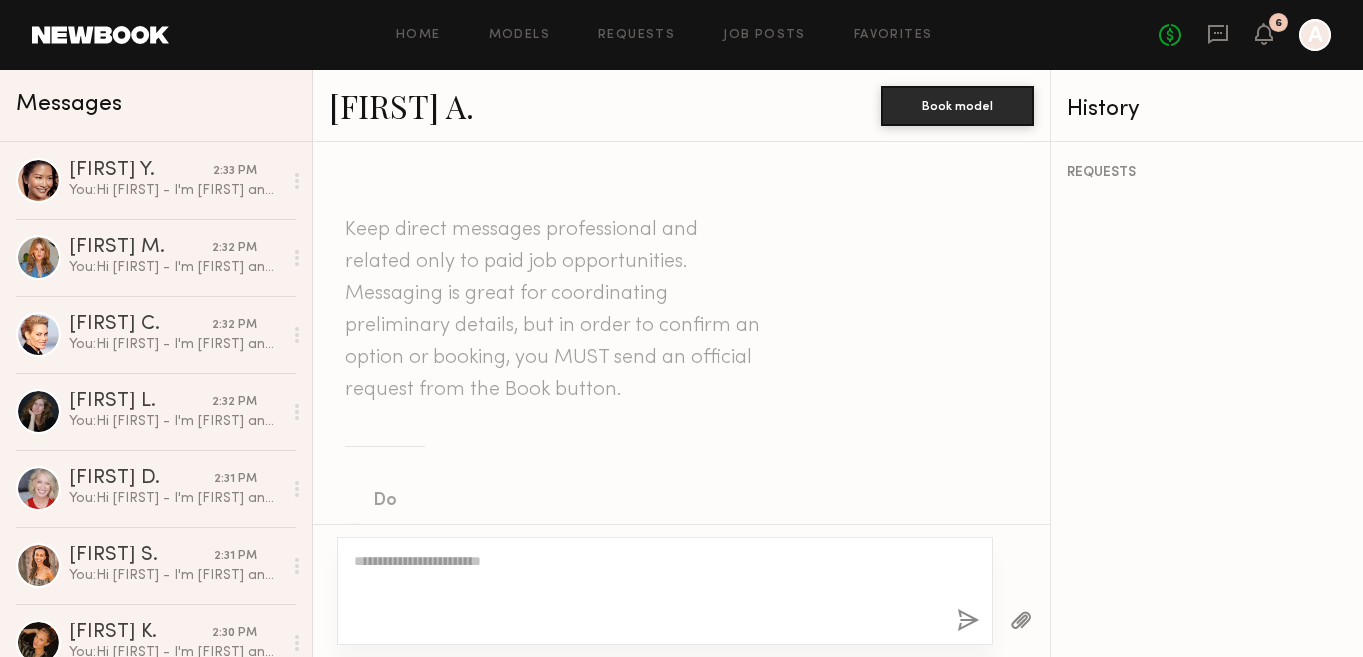 scroll, scrollTop: 722, scrollLeft: 0, axis: vertical 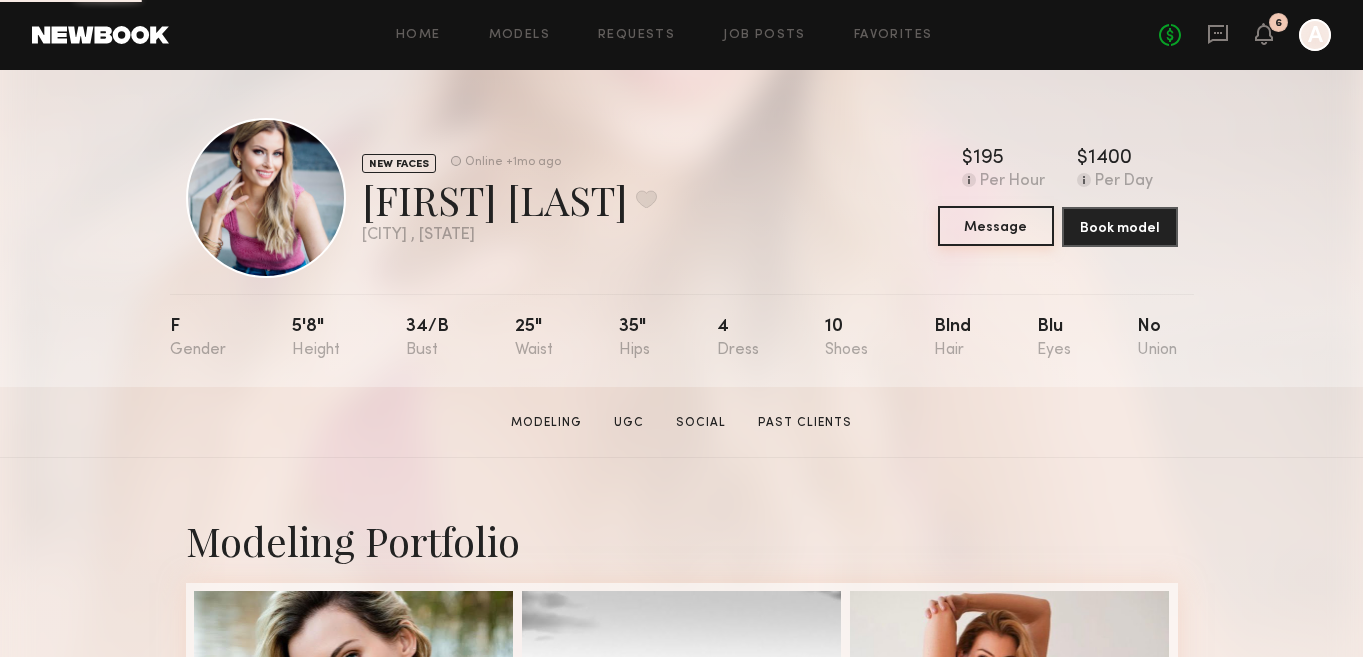 click on "Message" 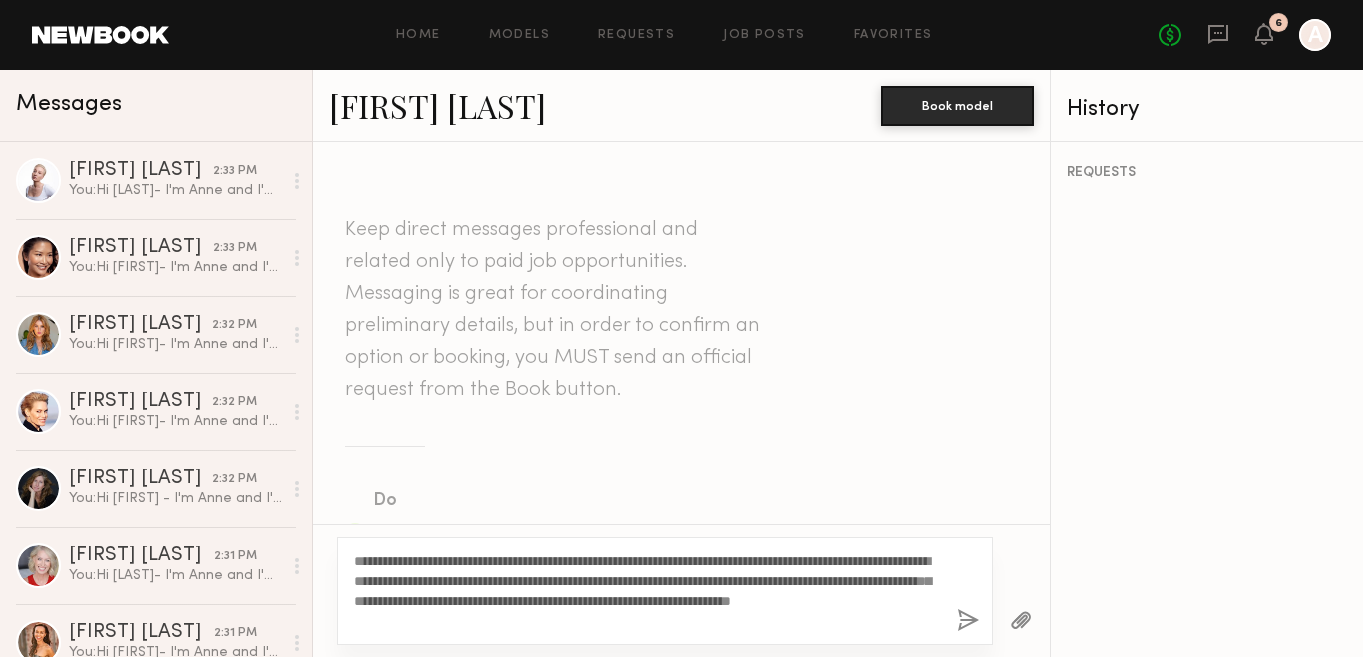 type on "**********" 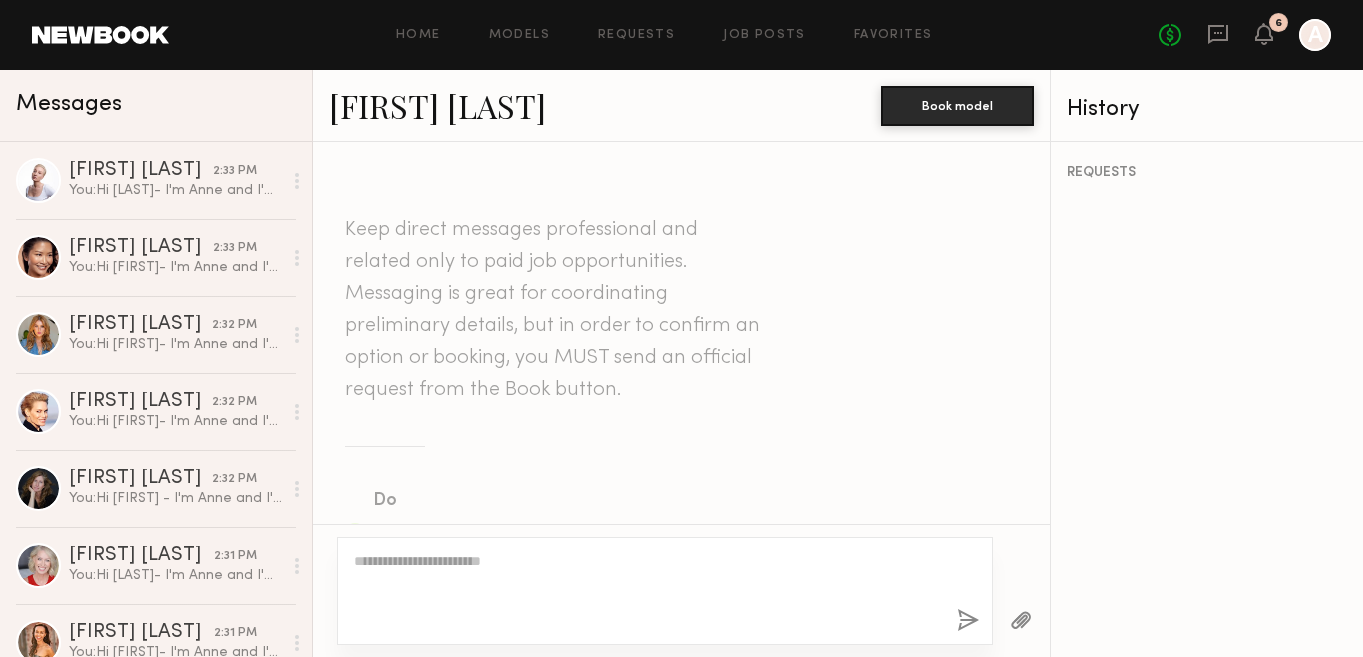 scroll, scrollTop: 722, scrollLeft: 0, axis: vertical 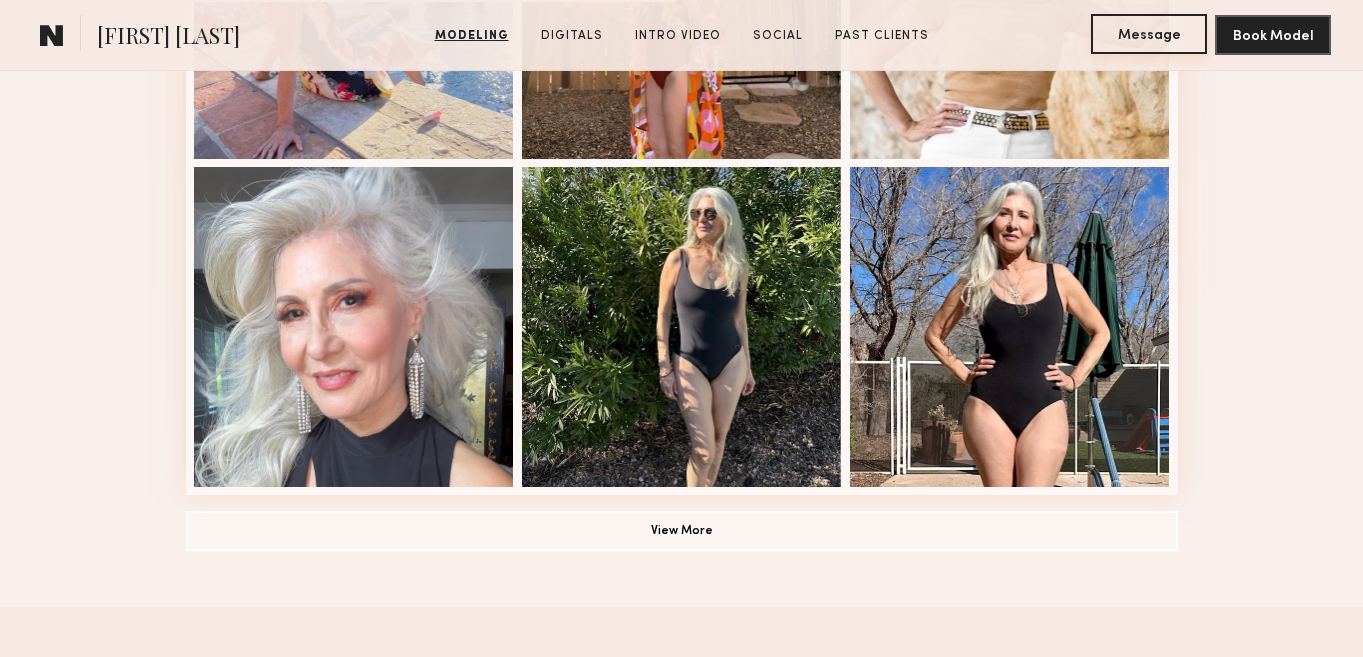 click on "Message" 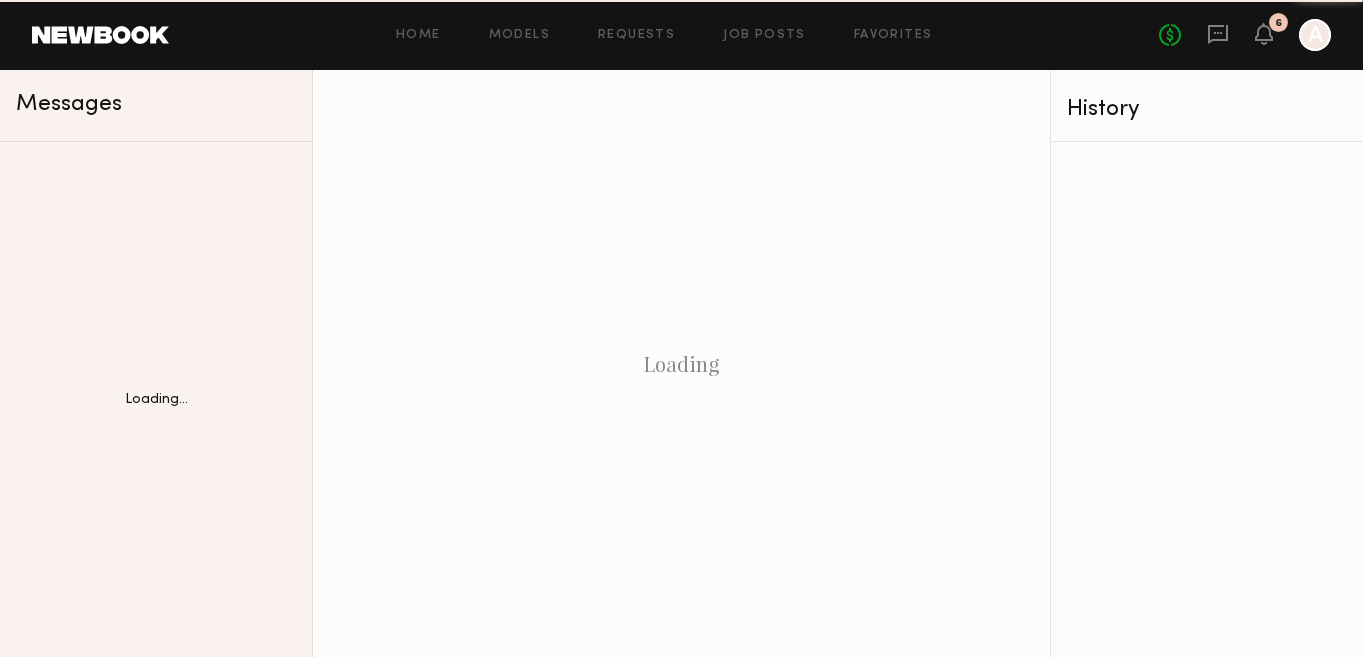 scroll, scrollTop: 0, scrollLeft: 0, axis: both 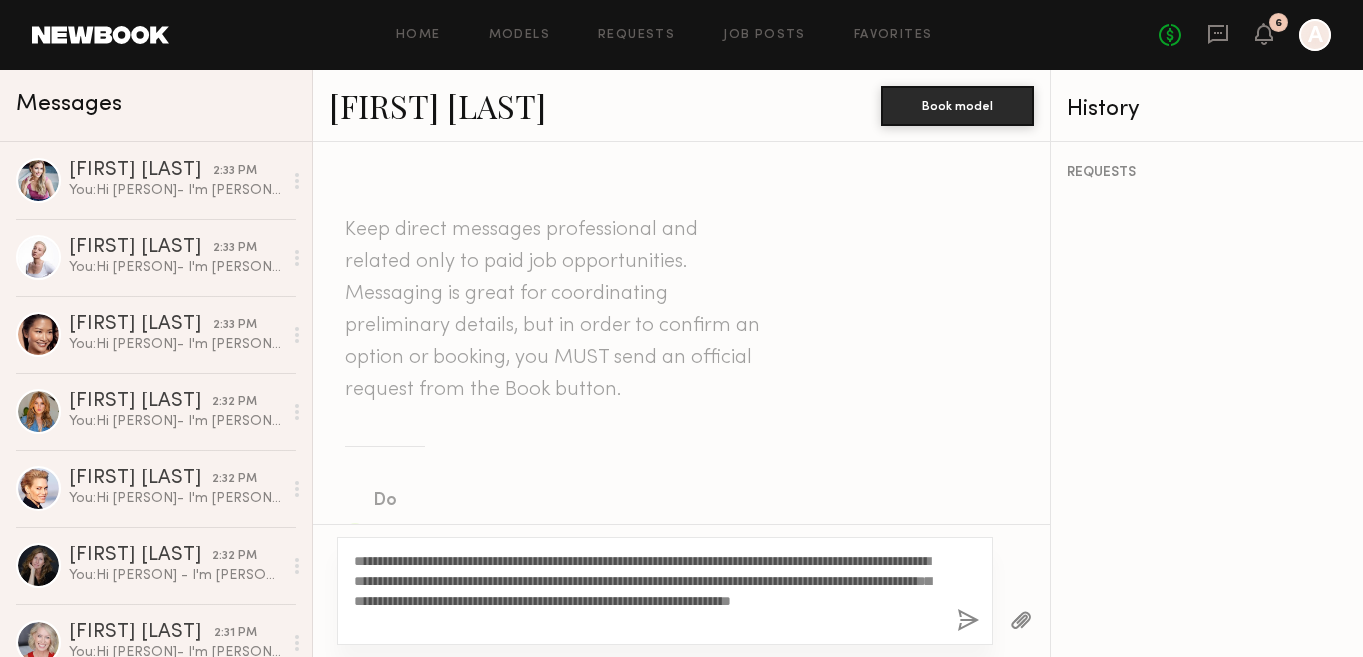 type on "**********" 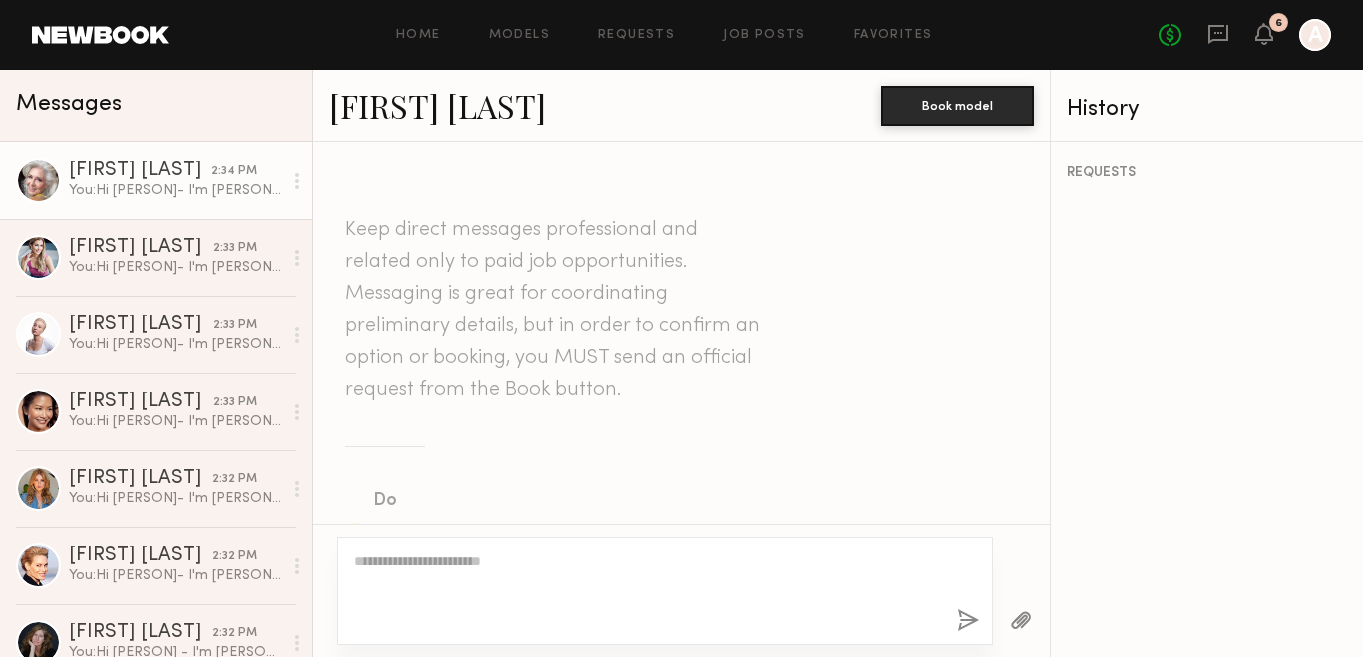 scroll, scrollTop: 722, scrollLeft: 0, axis: vertical 